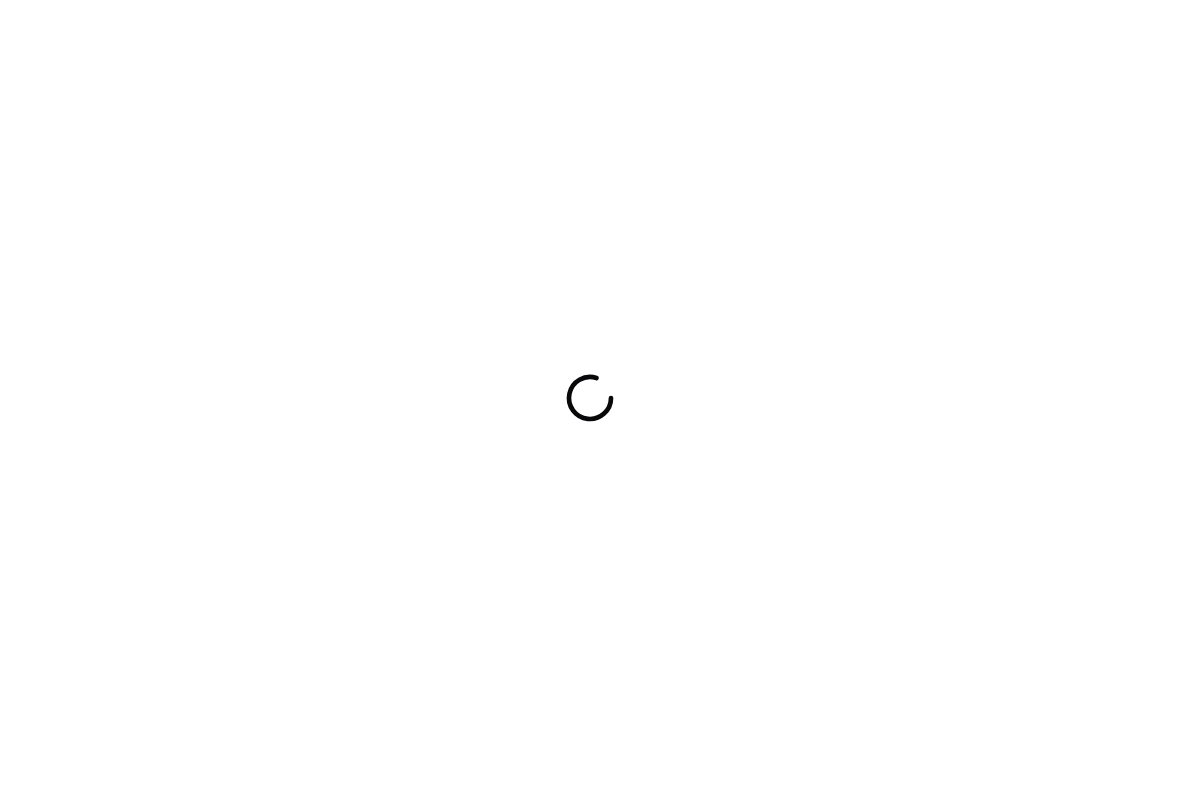 scroll, scrollTop: 0, scrollLeft: 0, axis: both 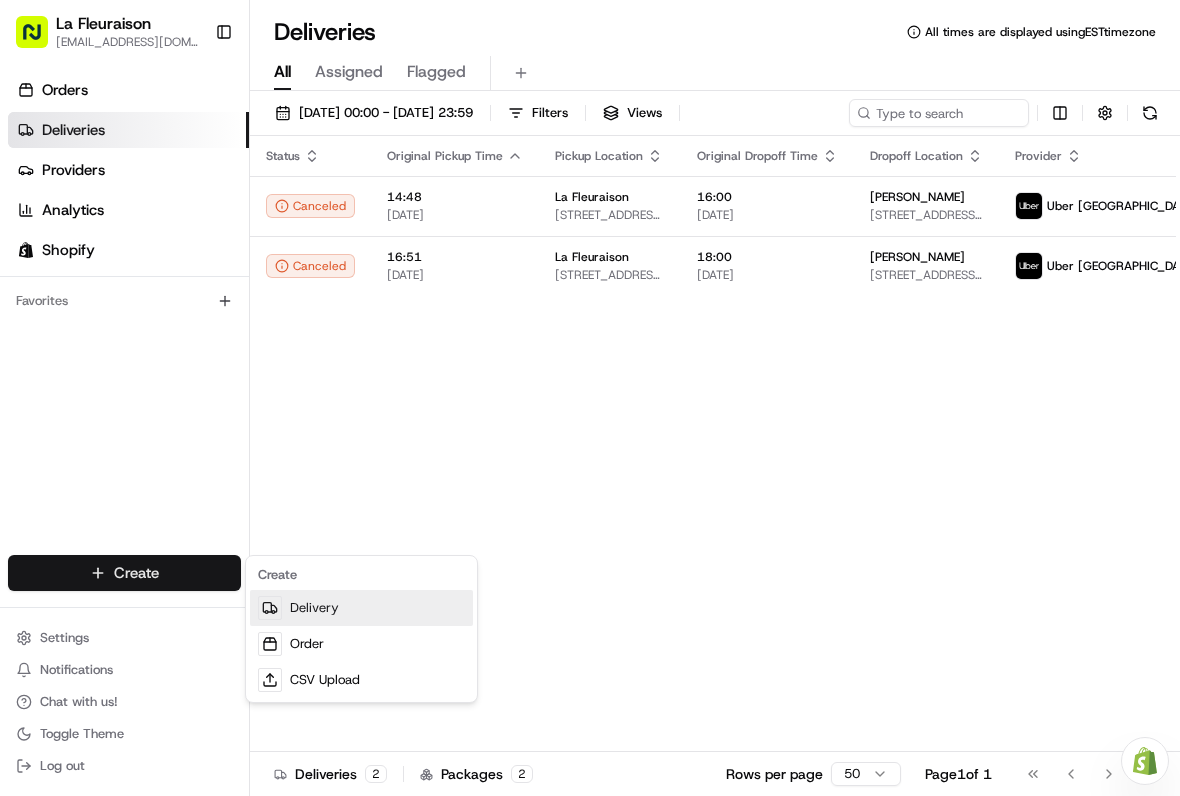click on "Delivery" at bounding box center [361, 608] 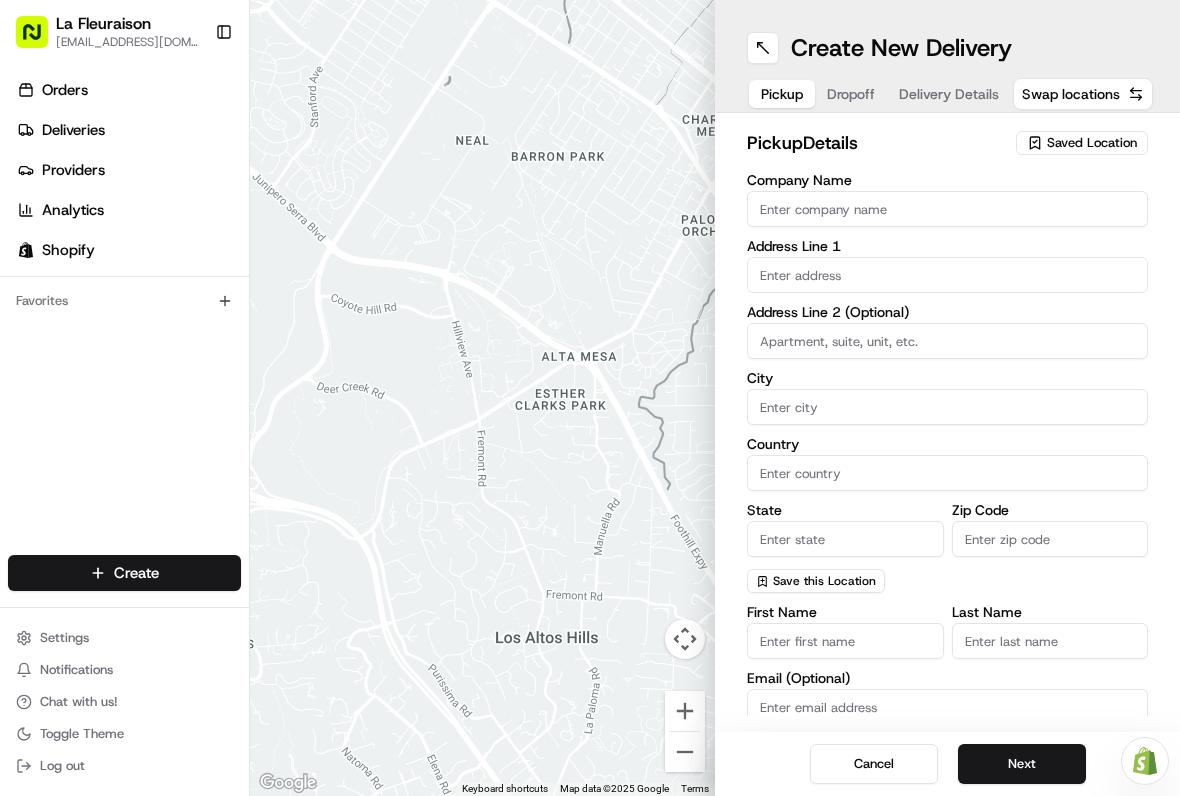 click on "Saved Location" at bounding box center [1092, 143] 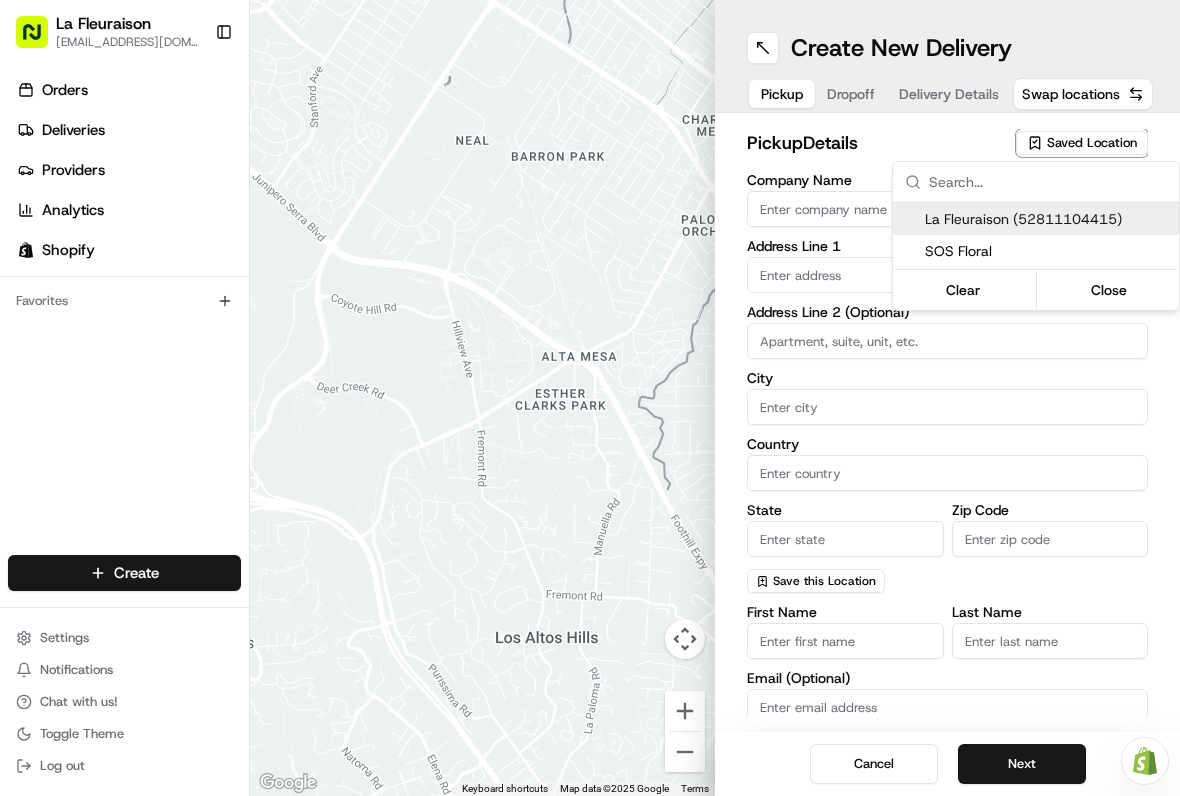 click on "La Fleuraison (52811104415)" at bounding box center (1048, 219) 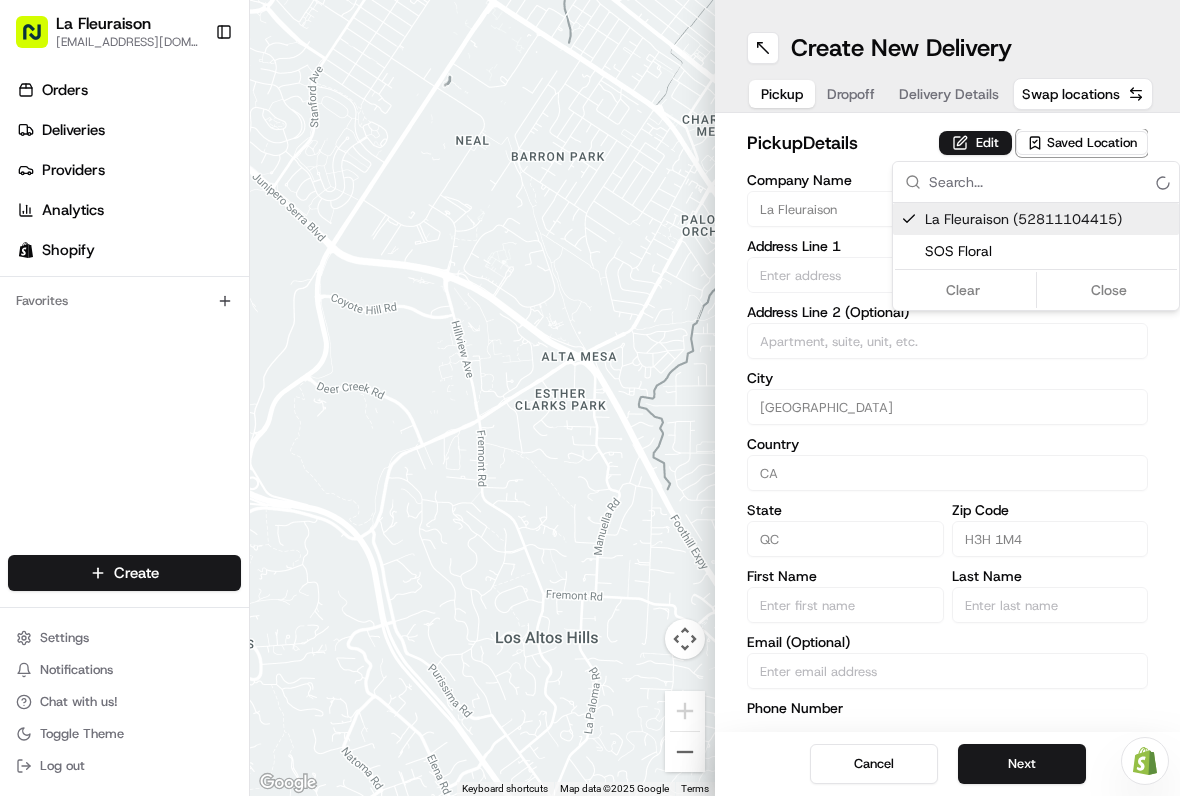 type on "La Fleuraison" 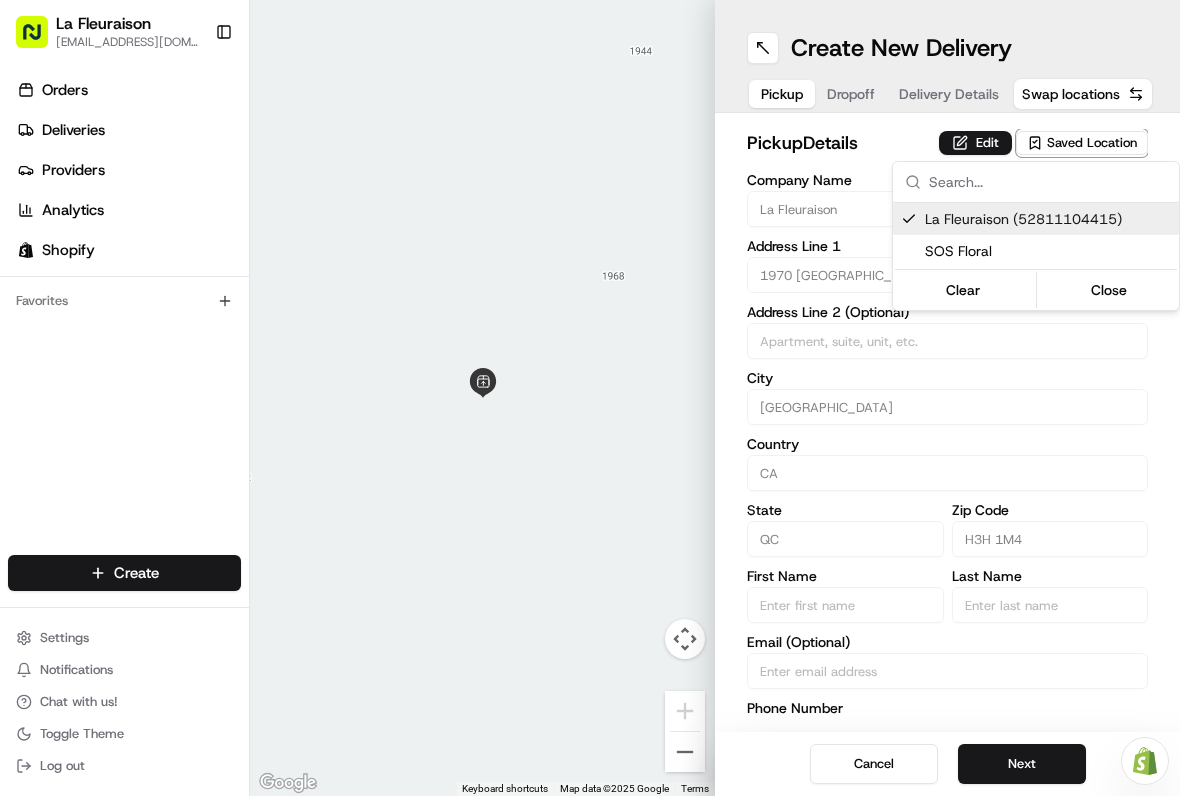 click on "Close" at bounding box center (1109, 290) 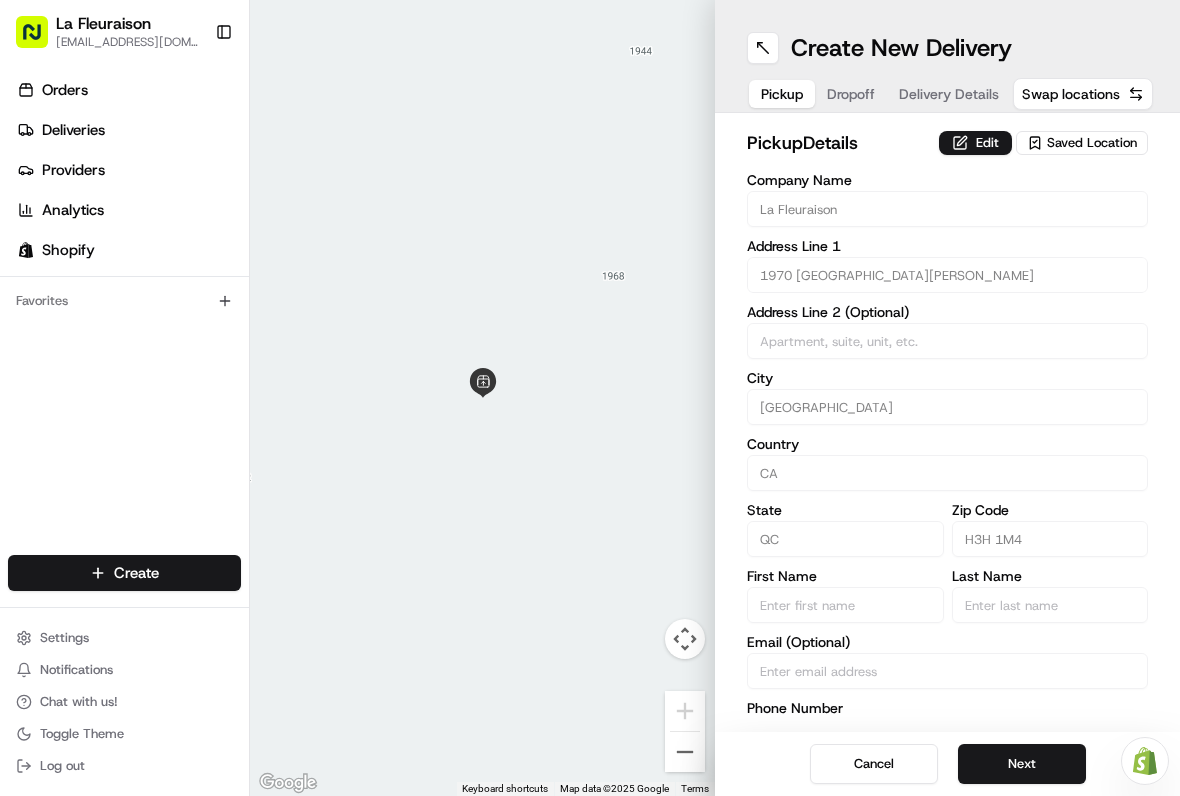 click on "Next" at bounding box center [1022, 764] 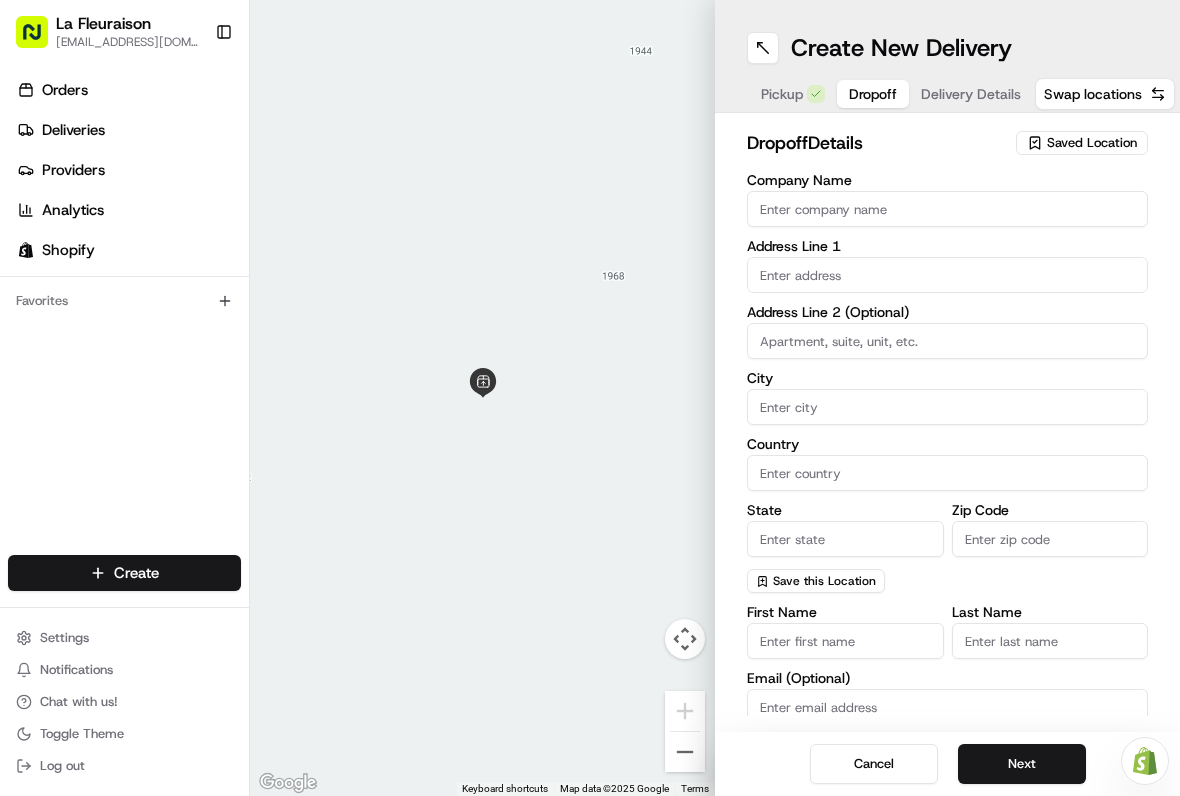 click at bounding box center (947, 275) 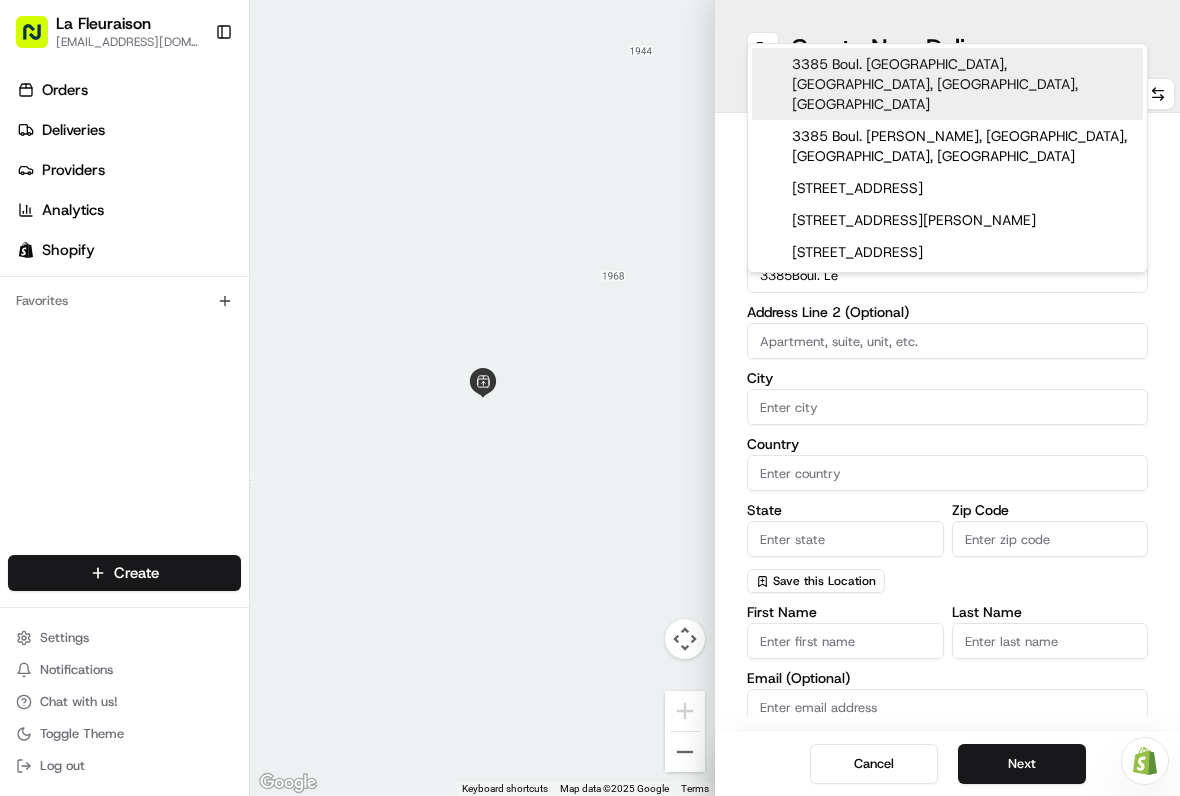 click on "3385 Boul. [GEOGRAPHIC_DATA], [GEOGRAPHIC_DATA], [GEOGRAPHIC_DATA], [GEOGRAPHIC_DATA]" at bounding box center [947, 84] 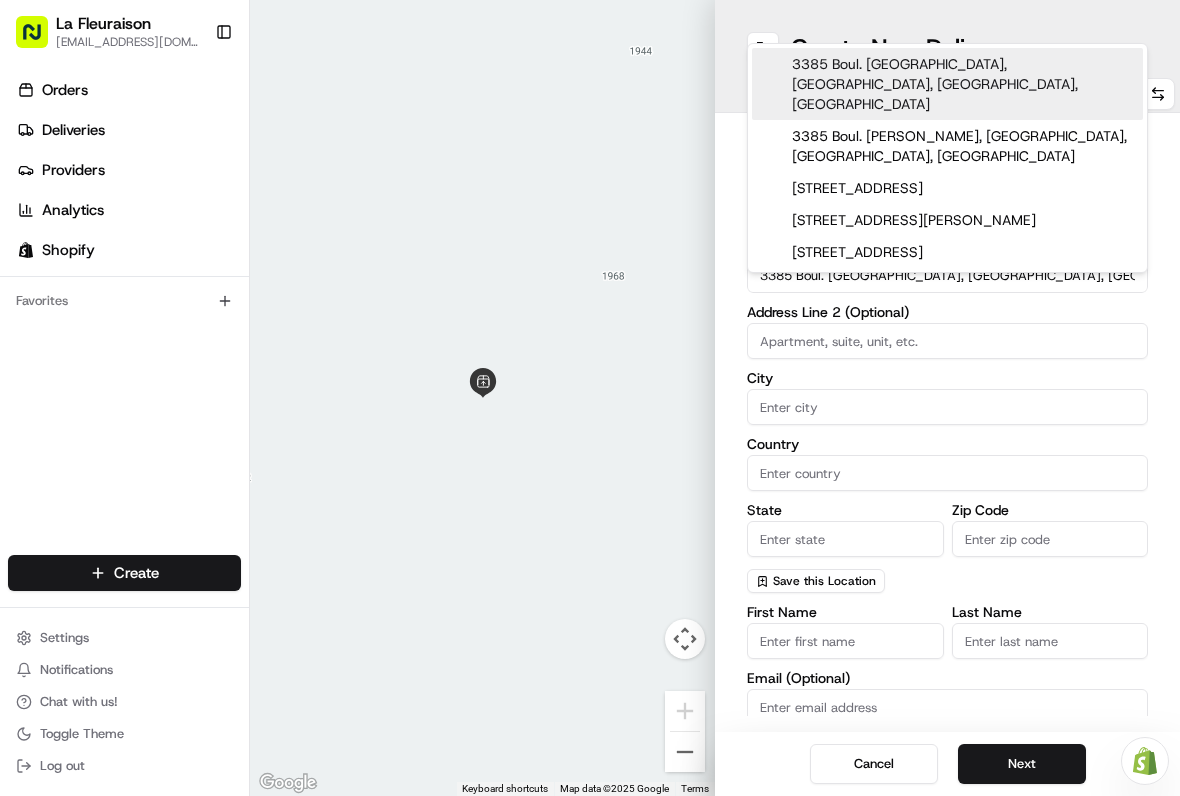 type on "3385 Boul. [STREET_ADDRESS]" 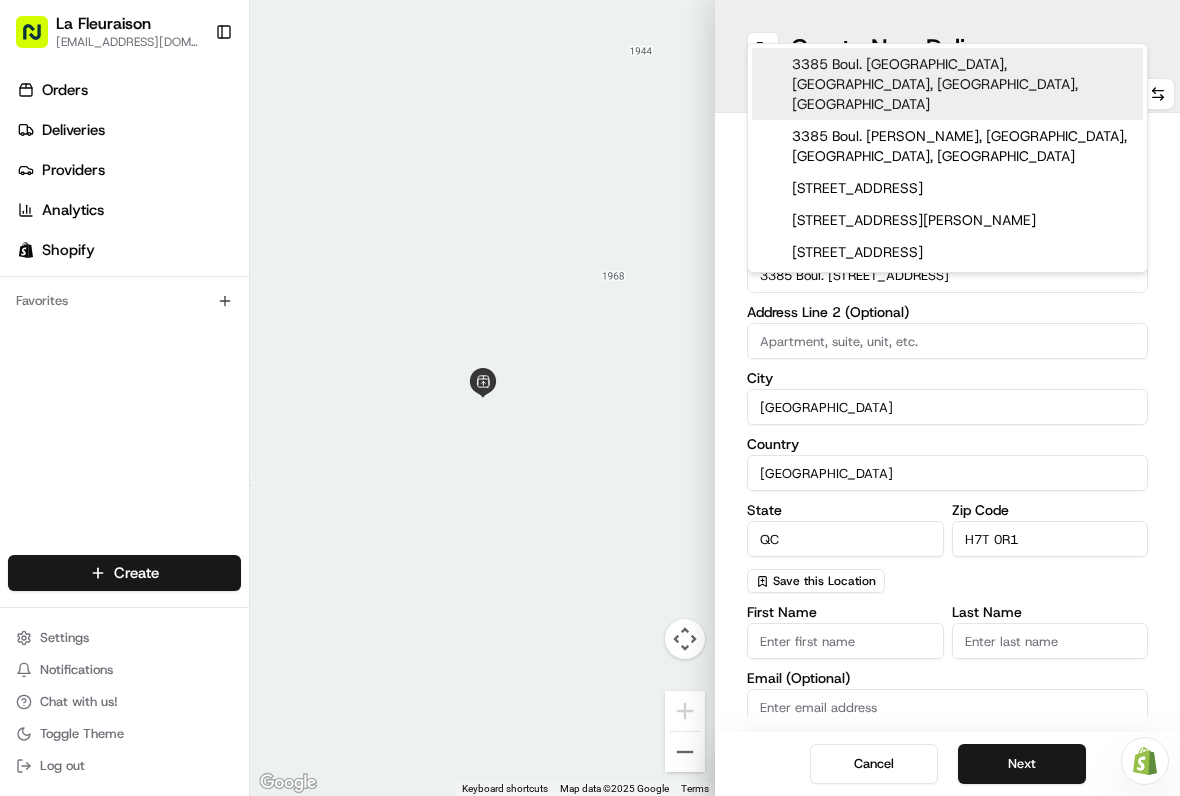 type on "[STREET_ADDRESS]" 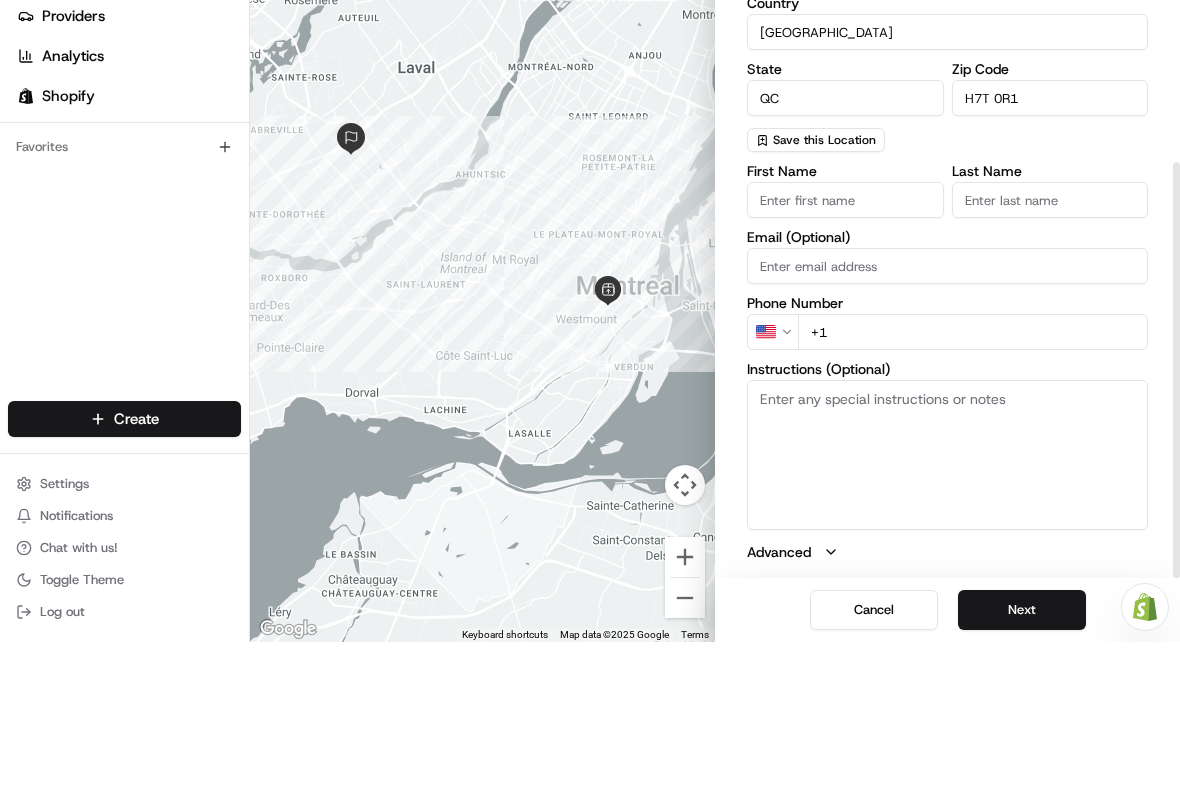 scroll, scrollTop: 287, scrollLeft: 0, axis: vertical 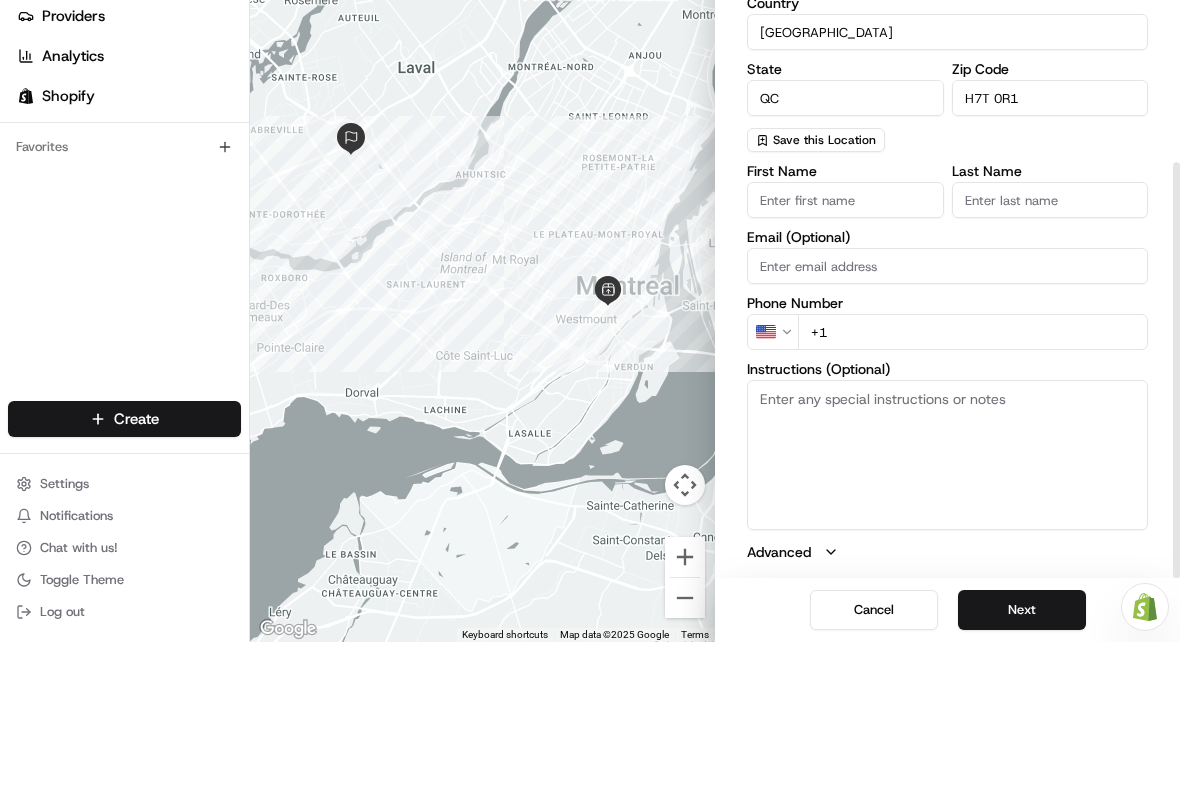 click on "First Name" at bounding box center [845, 354] 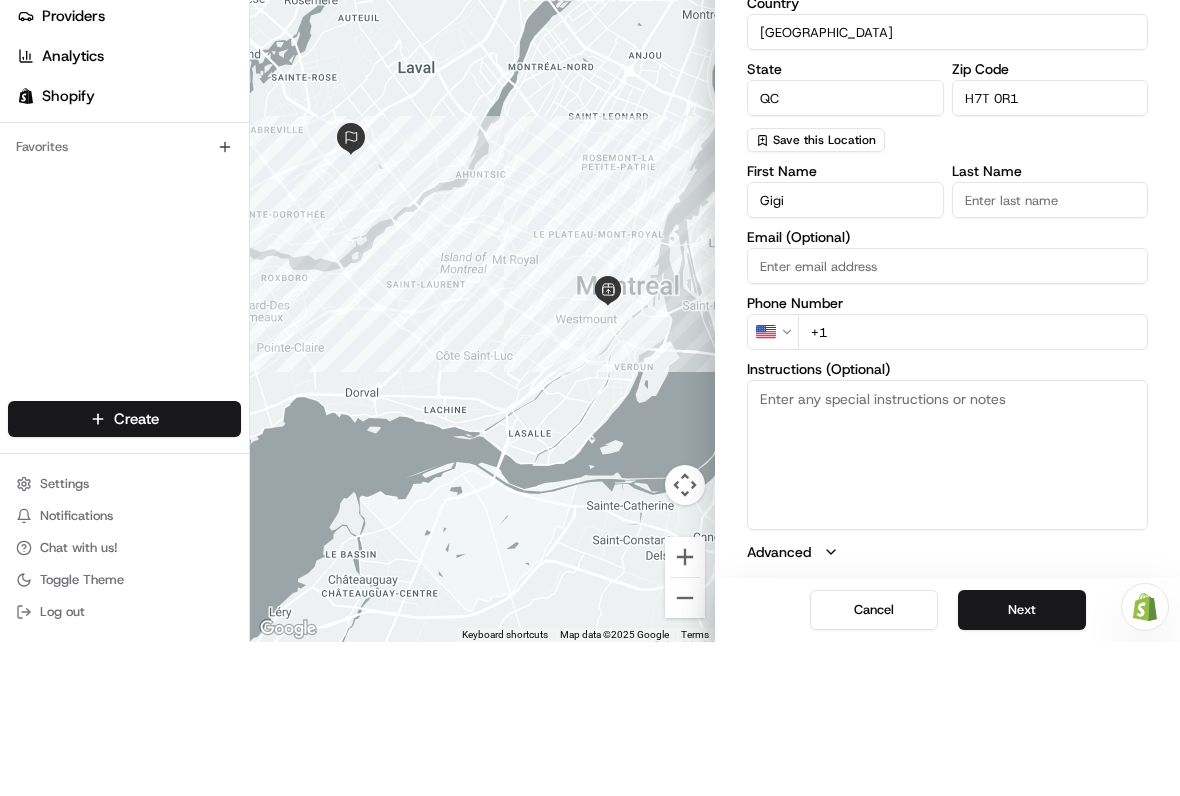 type on "Gigi" 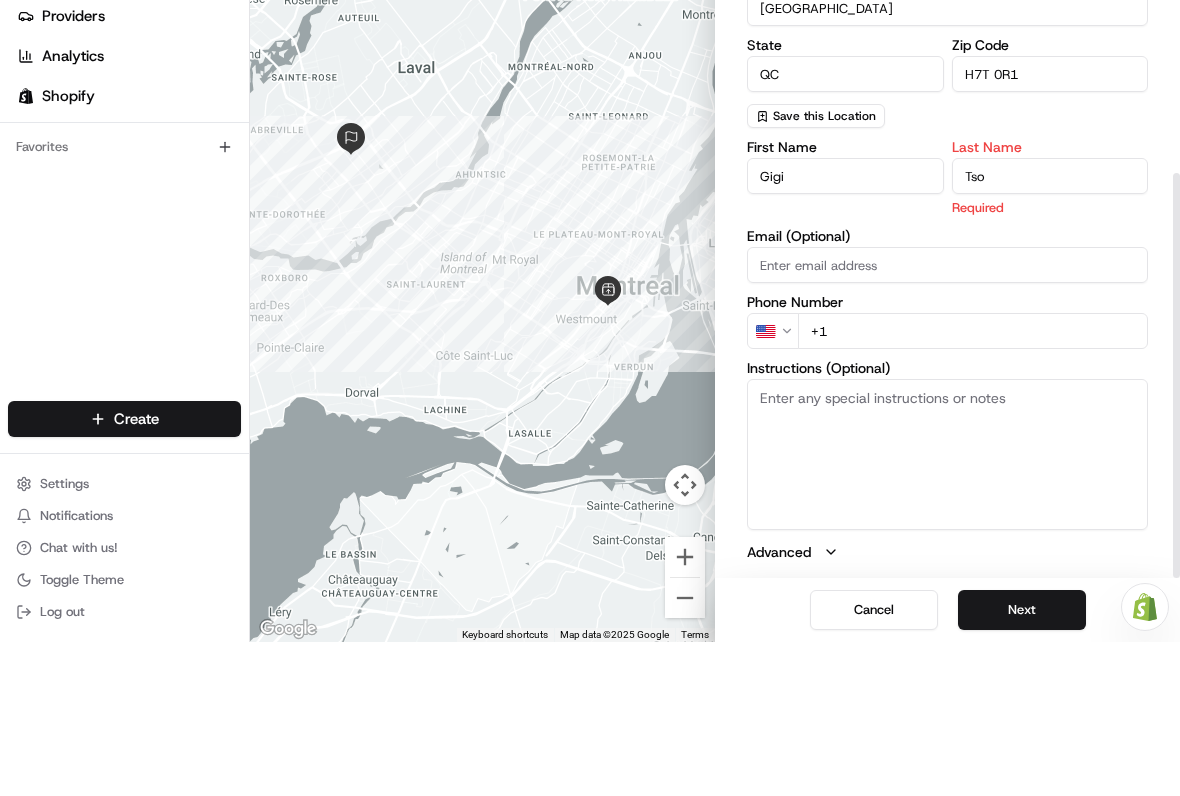 scroll, scrollTop: 310, scrollLeft: 0, axis: vertical 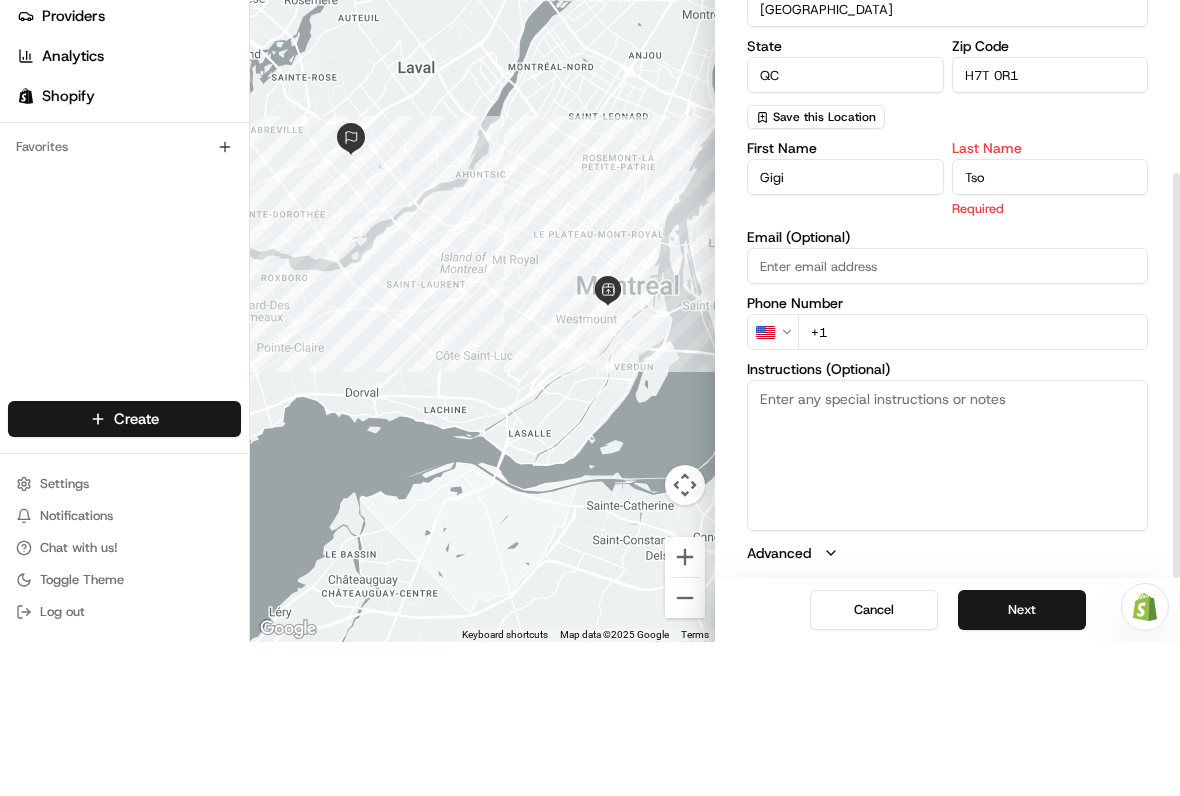 type on "Tso" 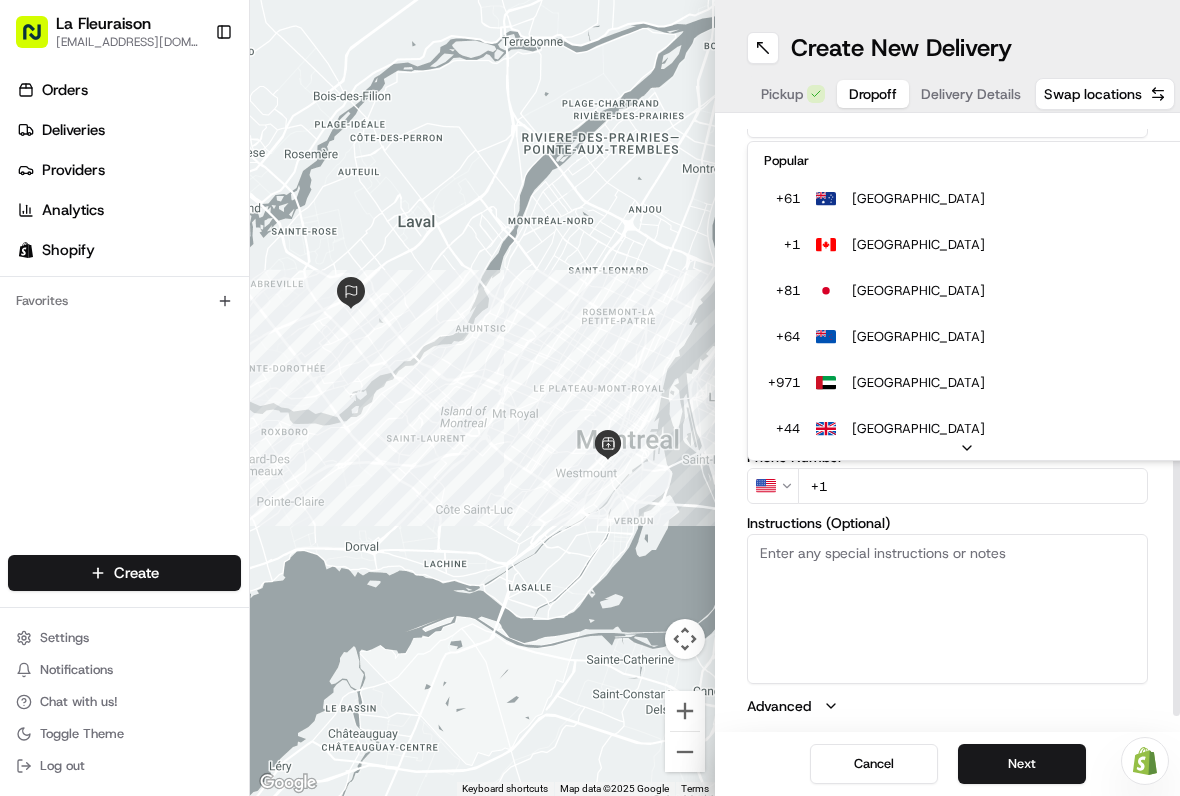 scroll, scrollTop: 287, scrollLeft: 0, axis: vertical 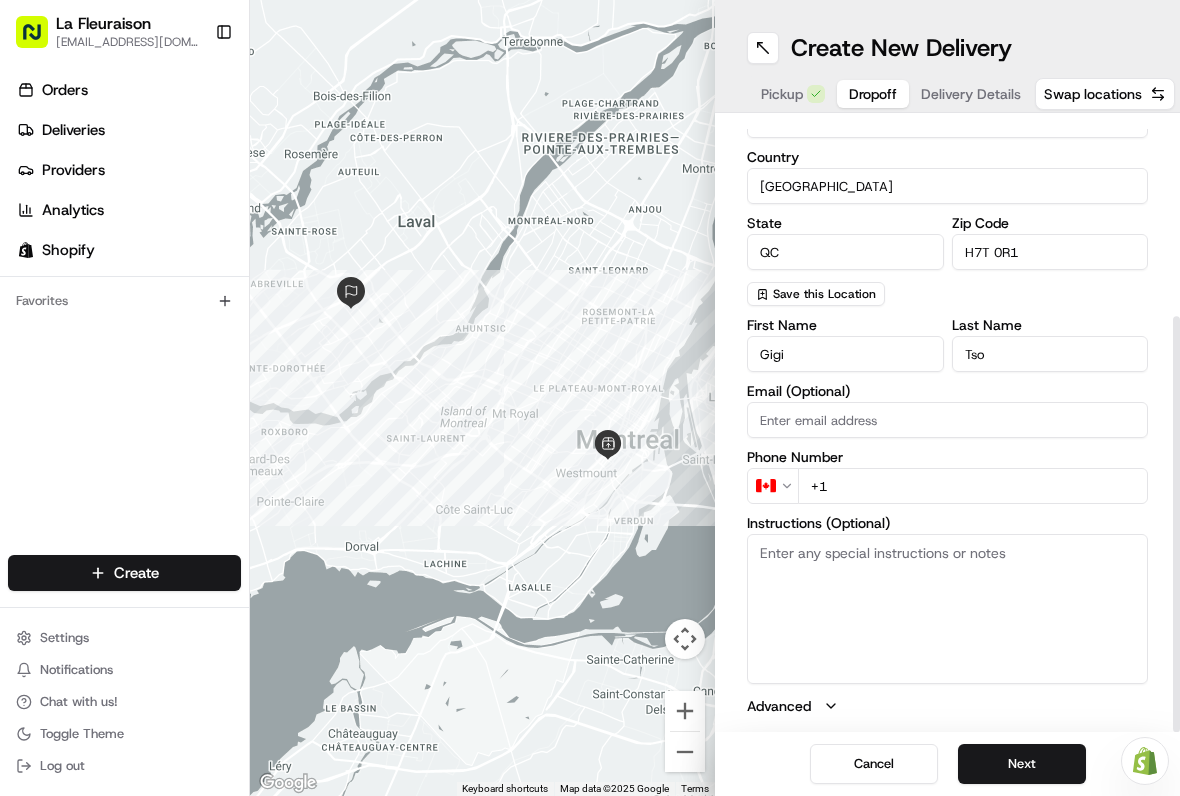 click on "+1" at bounding box center (973, 486) 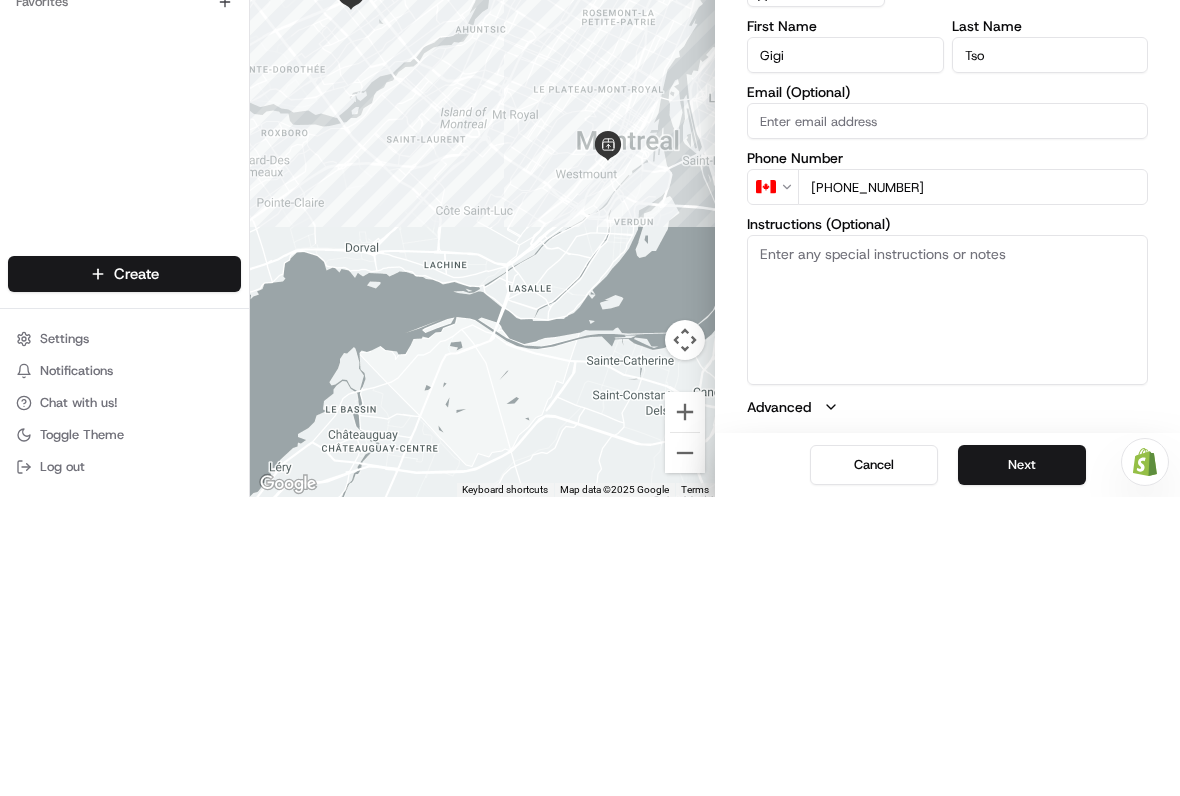 type on "[PHONE_NUMBER]" 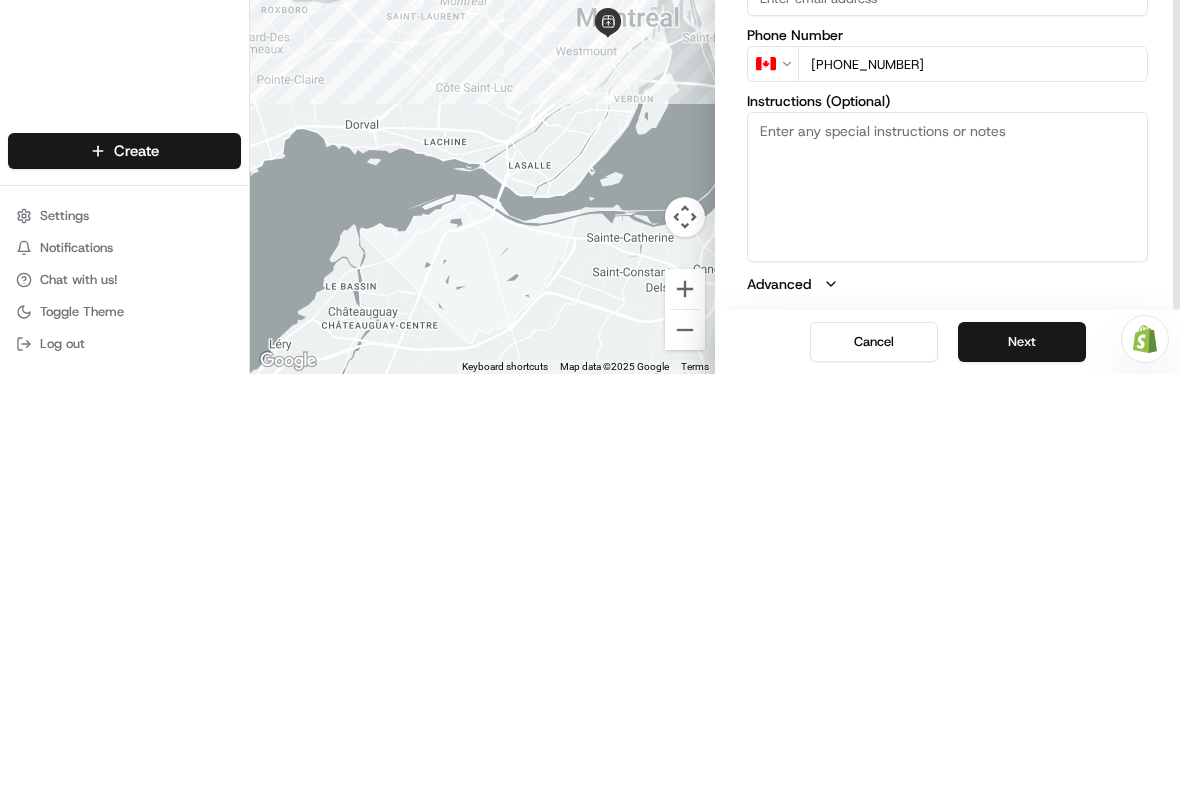 click on "Next" at bounding box center [1022, 764] 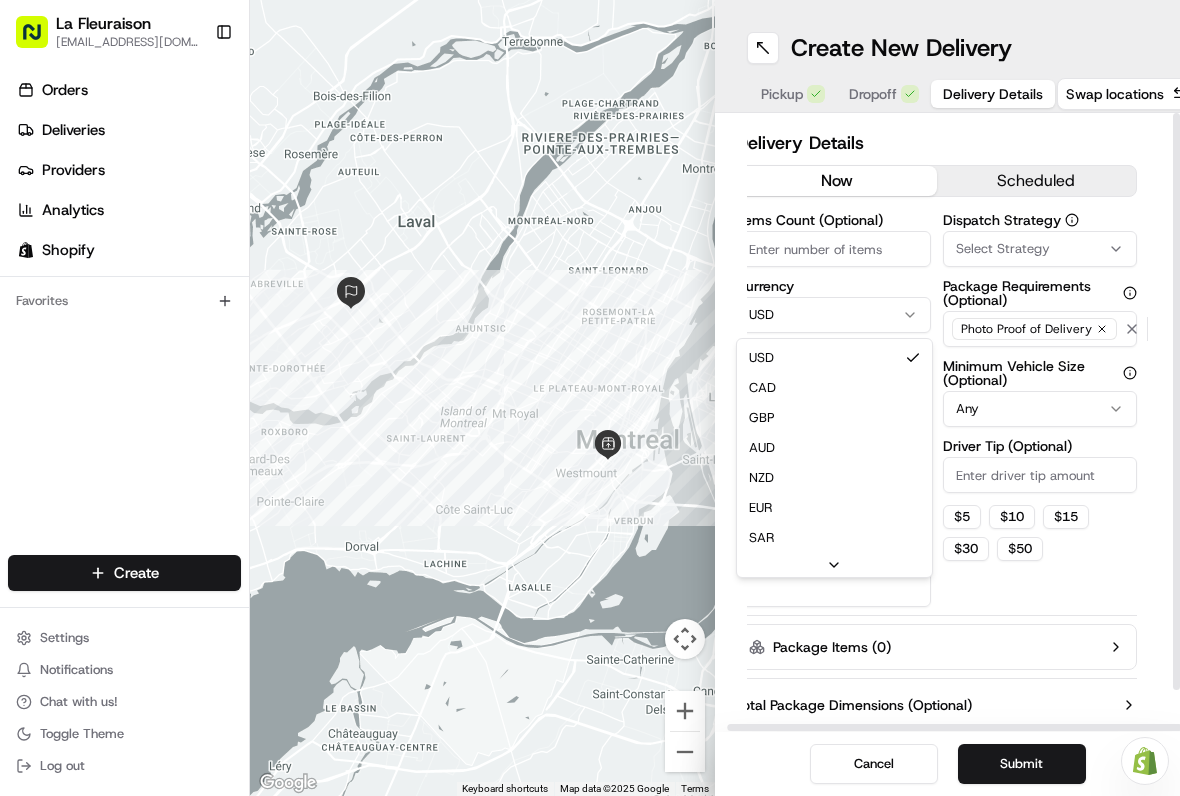 scroll, scrollTop: 0, scrollLeft: 11, axis: horizontal 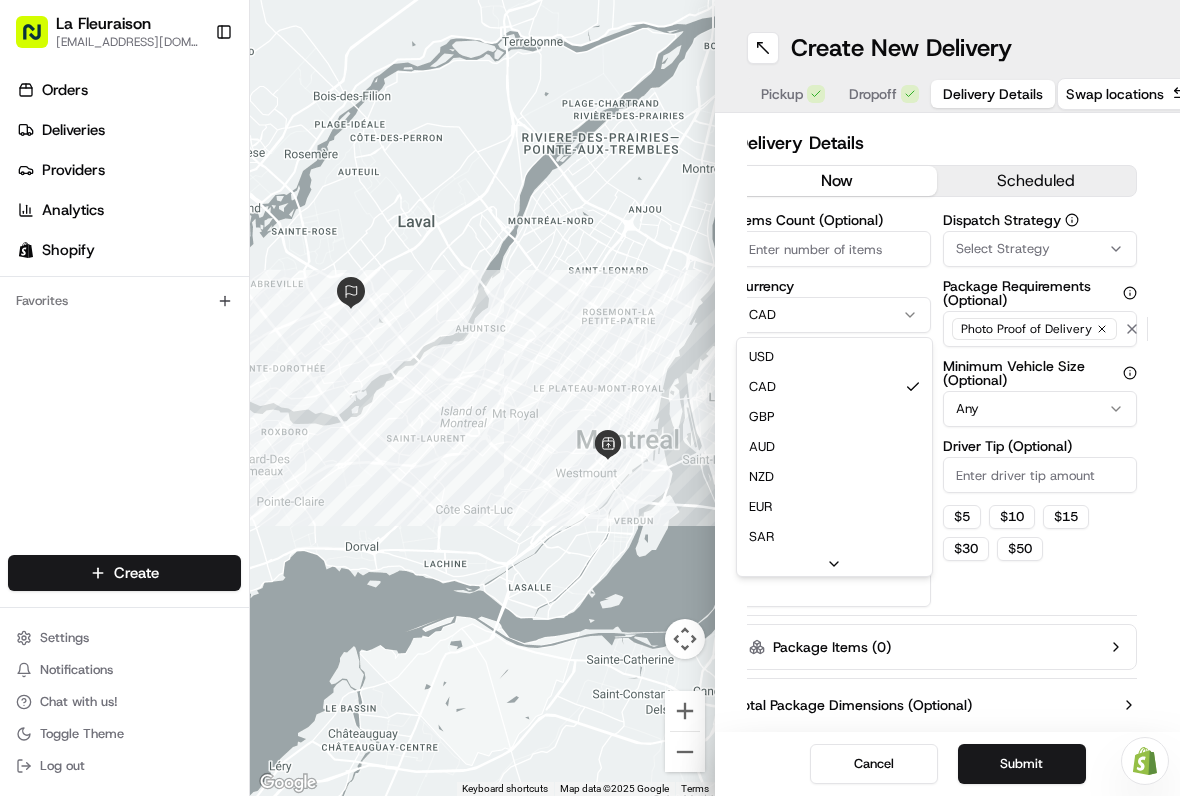 click on "La Fleuraison [EMAIL_ADDRESS][DOMAIN_NAME] Toggle Sidebar Orders Deliveries Providers Analytics Shopify Favorites Main Menu Members & Organization Organization Users Roles Preferences Customization Tracking Orchestration Automations Locations Pickup Locations Dropoff Locations Billing Billing Refund Requests Integrations Notification Triggers Webhooks API Keys Request Logs Create Settings Notifications Chat with us! Toggle Theme Log out Need help with your Shopify Onboarding? Reach out to Support by clicking this button! To navigate the map with touch gestures double-tap and hold your finger on the map, then drag the map. ← Move left → Move right ↑ Move up ↓ Move down + Zoom in - Zoom out Home Jump left by 75% End Jump right by 75% Page Up Jump up by 75% Page Down Jump down by 75% Keyboard shortcuts Map Data Map data ©2025 Google Map data ©2025 Google 2 km  Click to toggle between metric and imperial units Terms Report a map error Create New Delivery Pickup Dropoff Delivery Details now $" at bounding box center (590, 398) 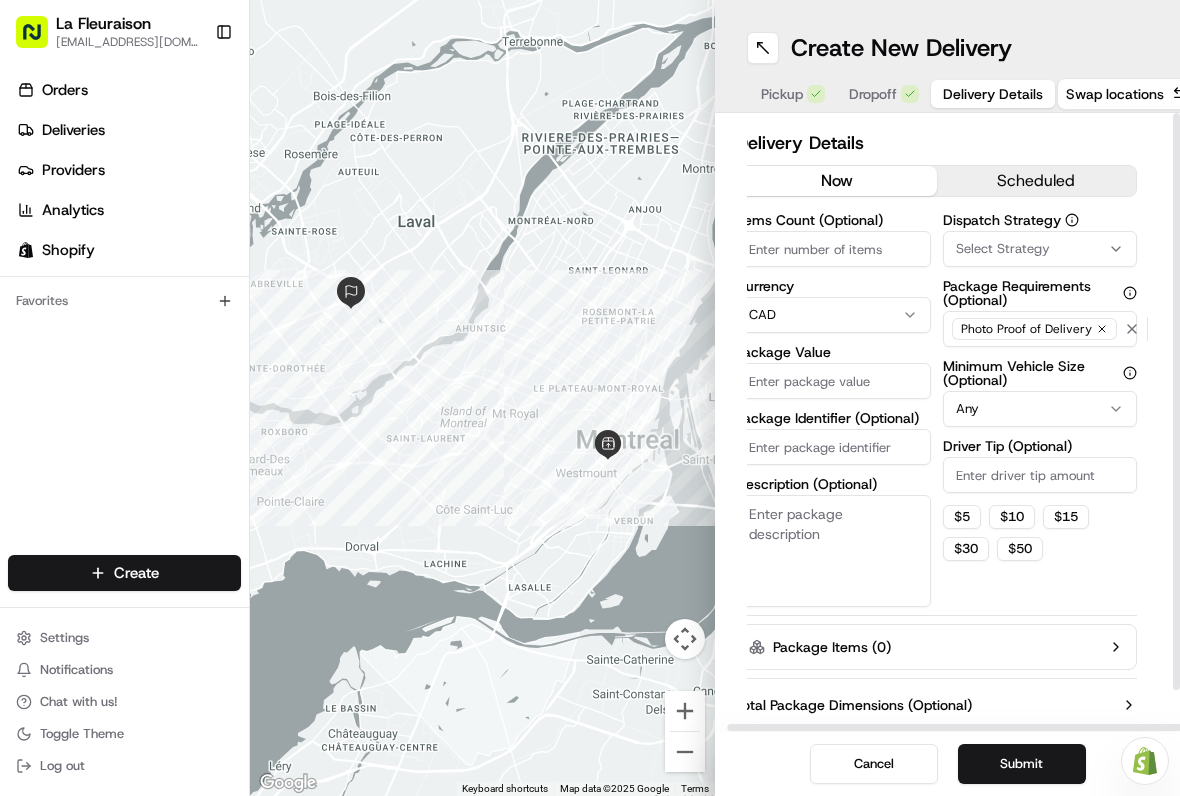 click on "Package Value" at bounding box center (833, 381) 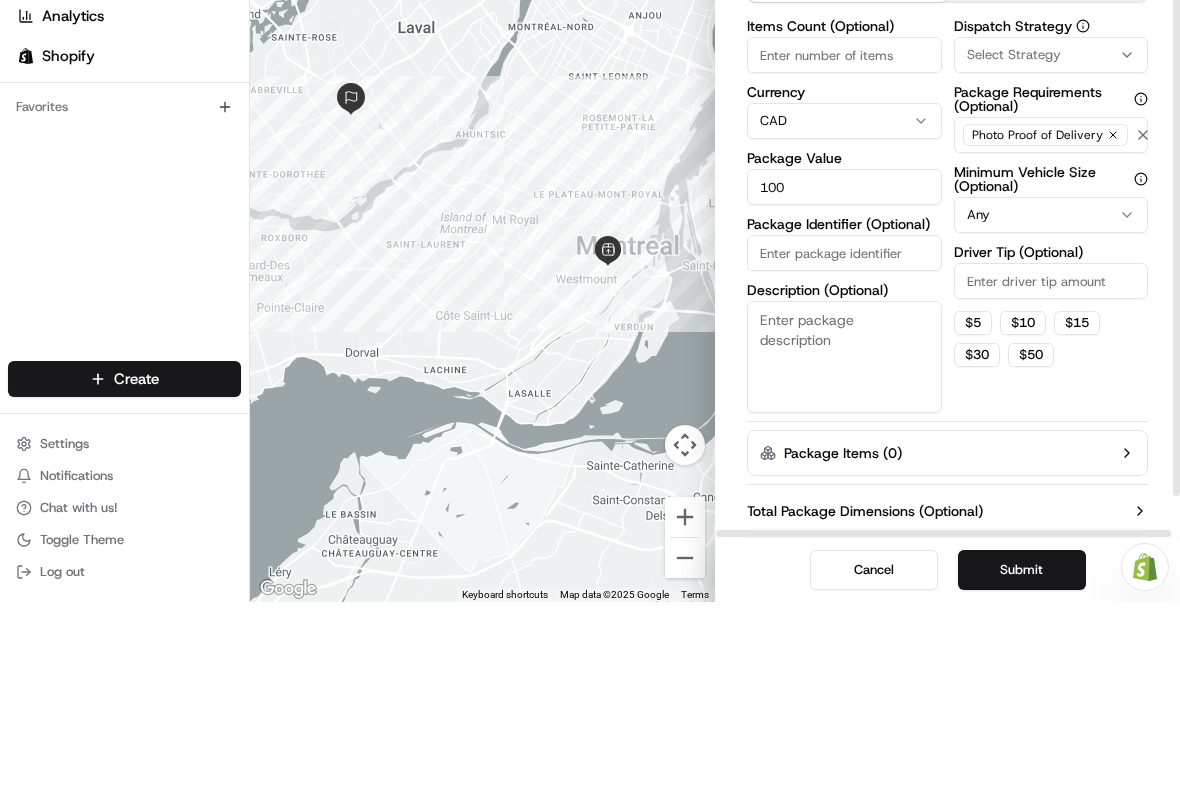 scroll, scrollTop: 0, scrollLeft: 0, axis: both 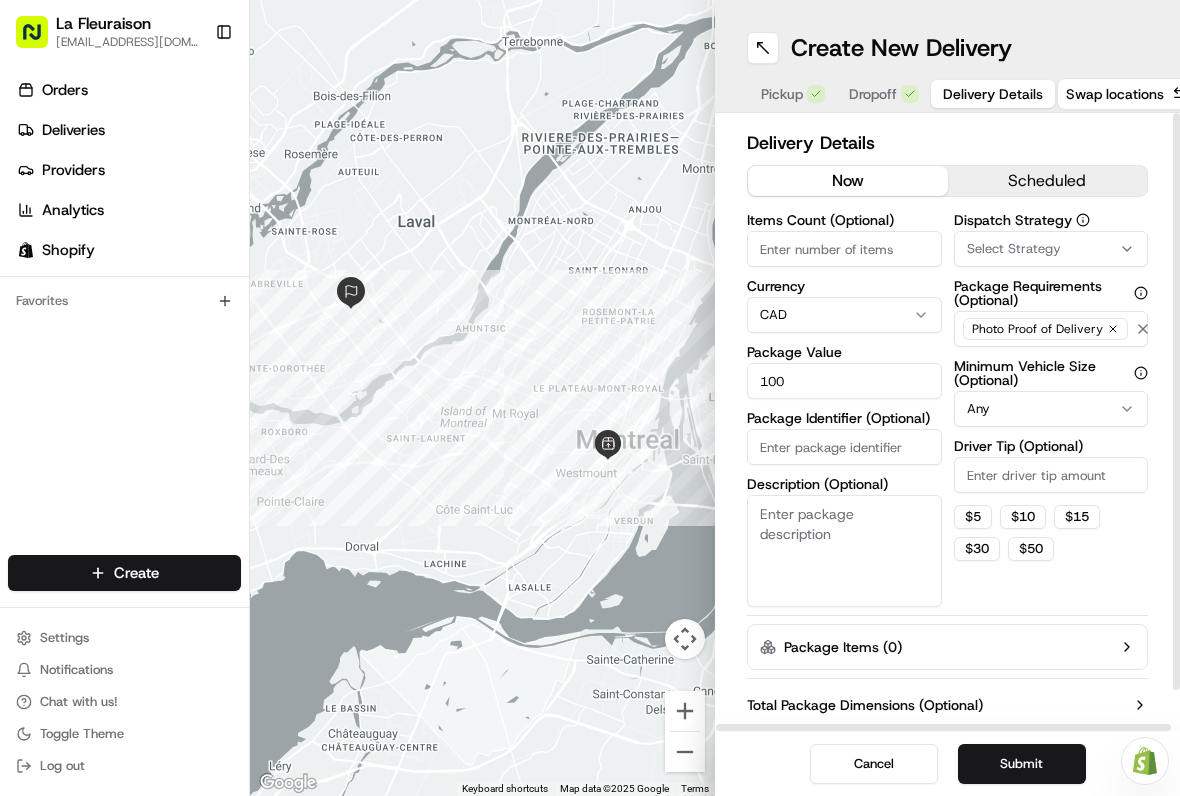 type on "100" 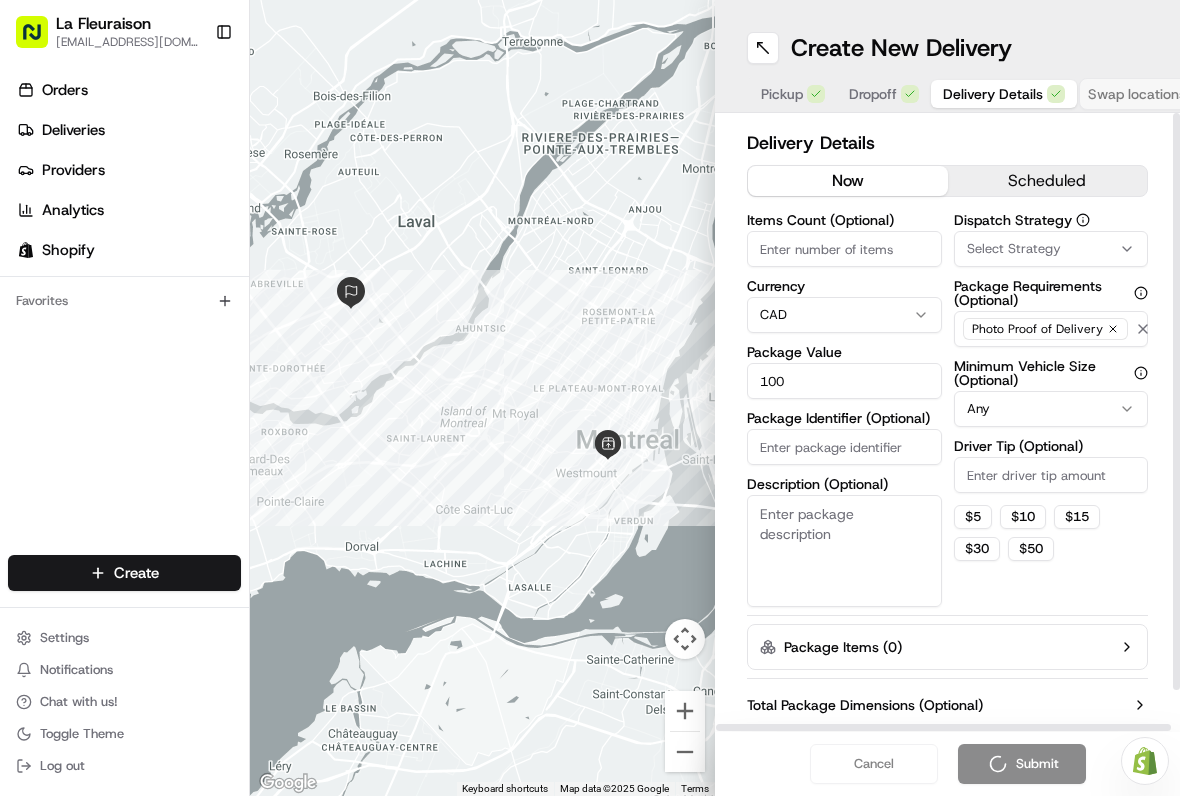 click on "Cancel Submit" at bounding box center [947, 764] 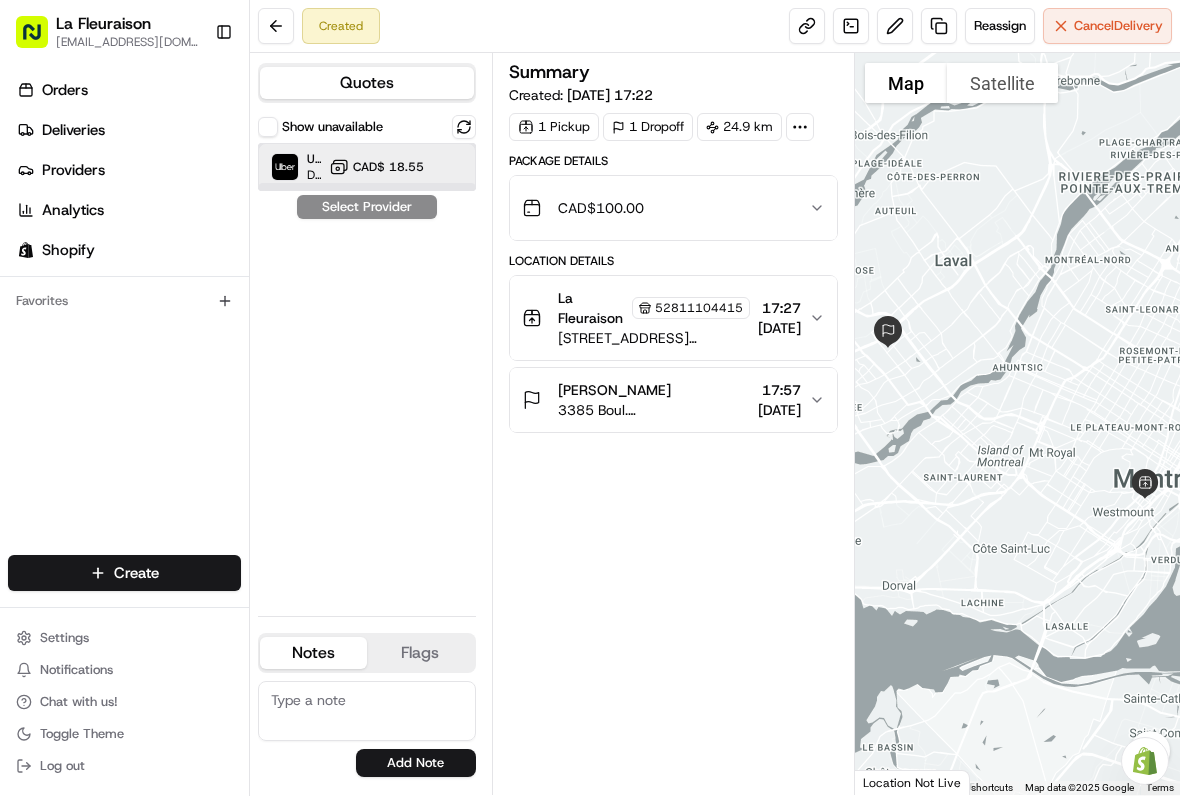 click at bounding box center [285, 167] 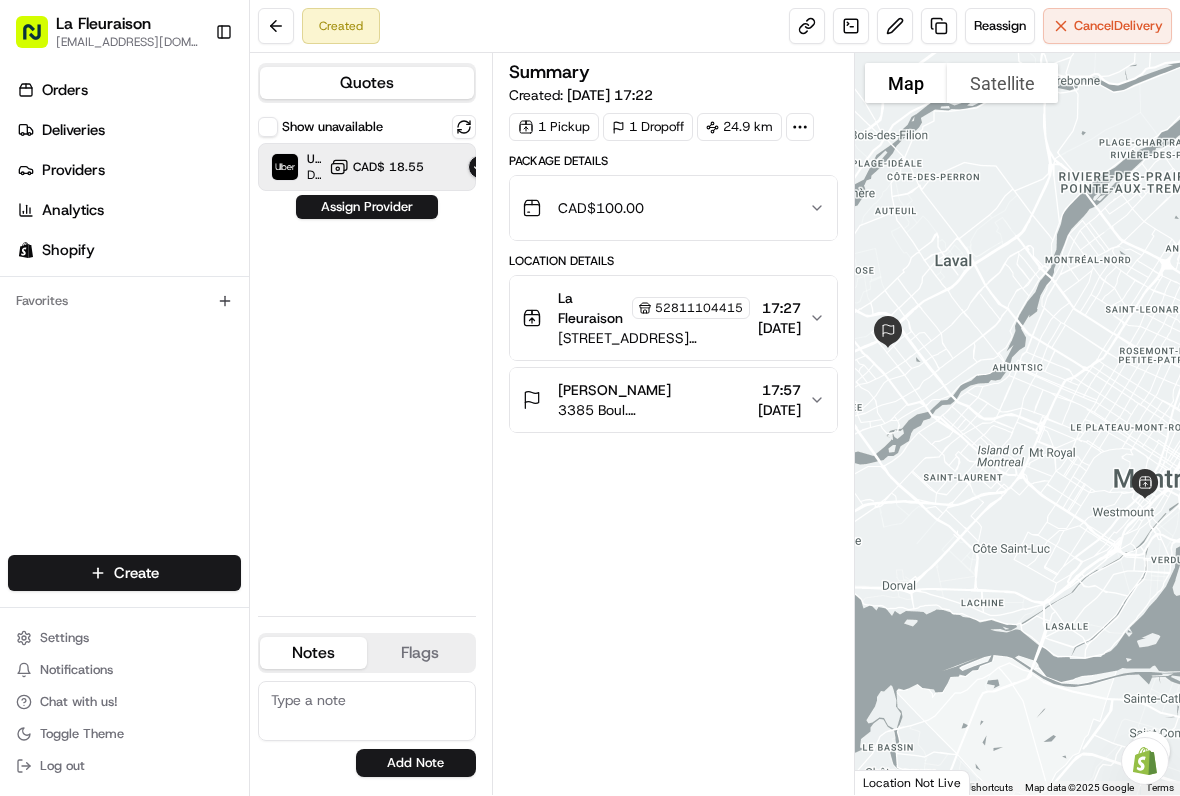 click on "Assign Provider" at bounding box center [367, 207] 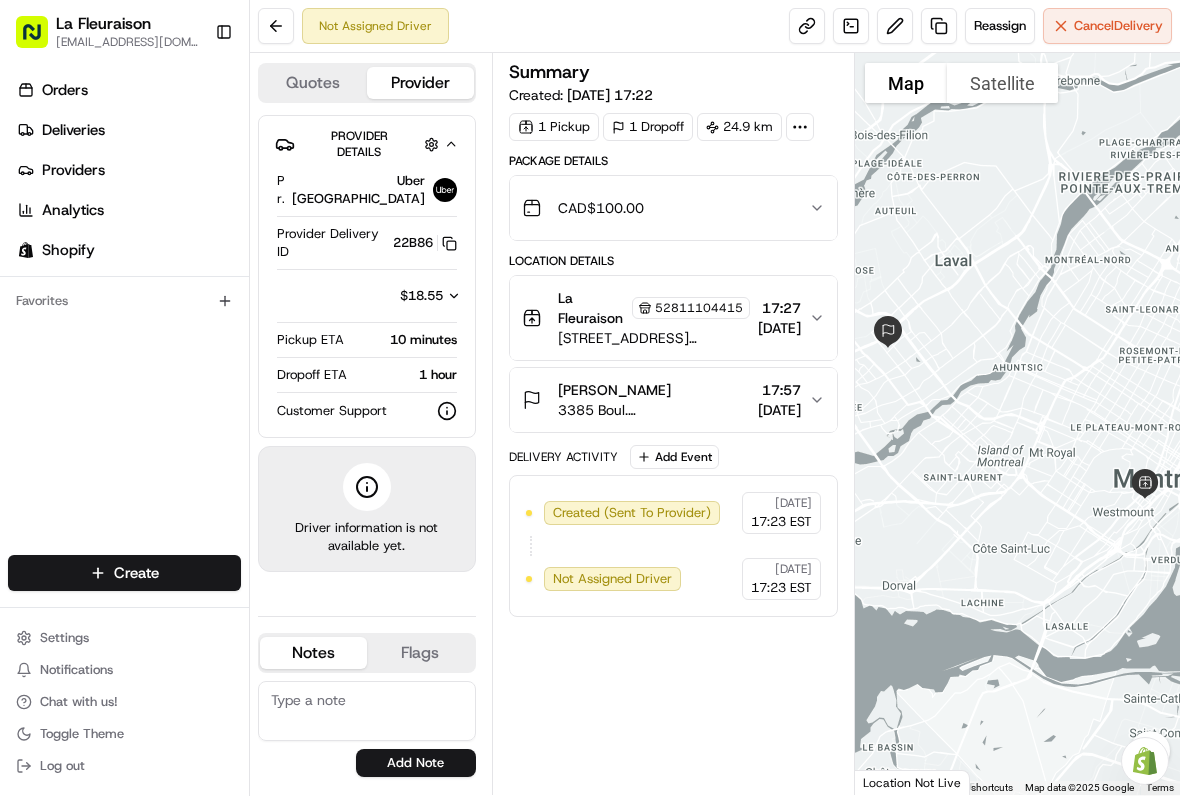 click on "Deliveries" at bounding box center [128, 130] 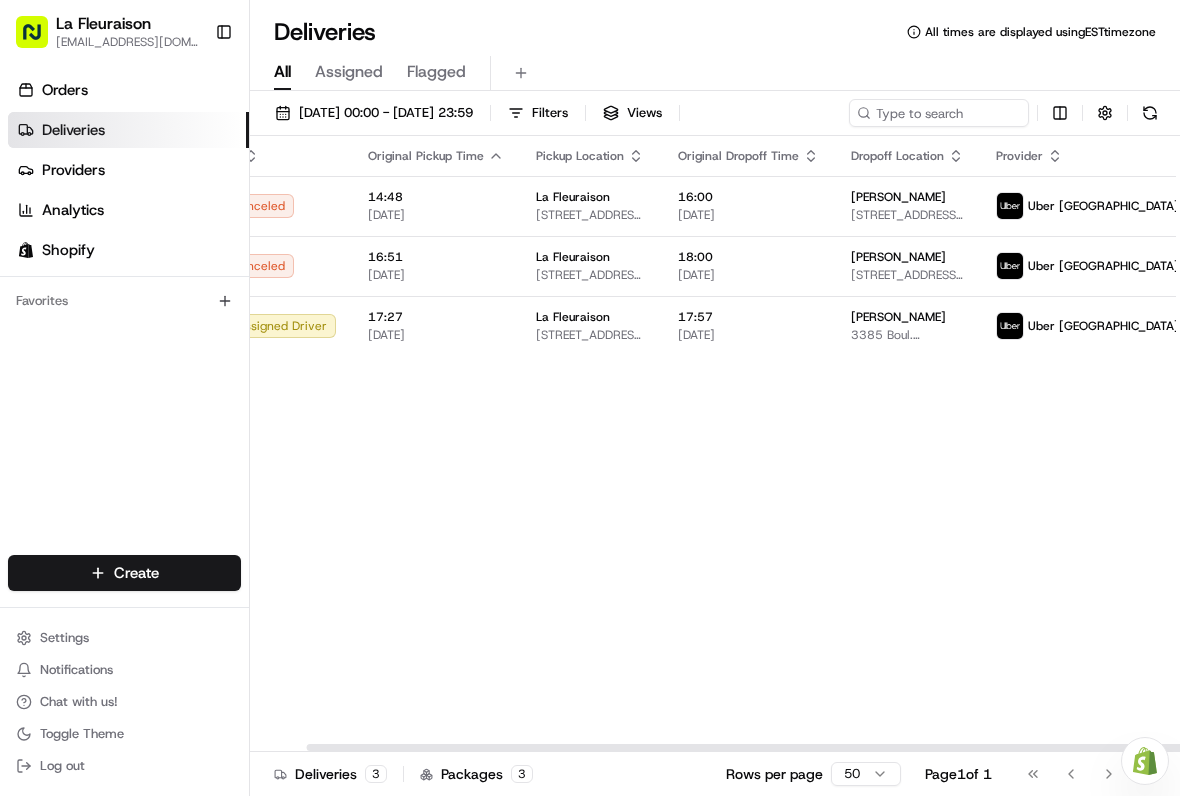 scroll, scrollTop: 0, scrollLeft: 59, axis: horizontal 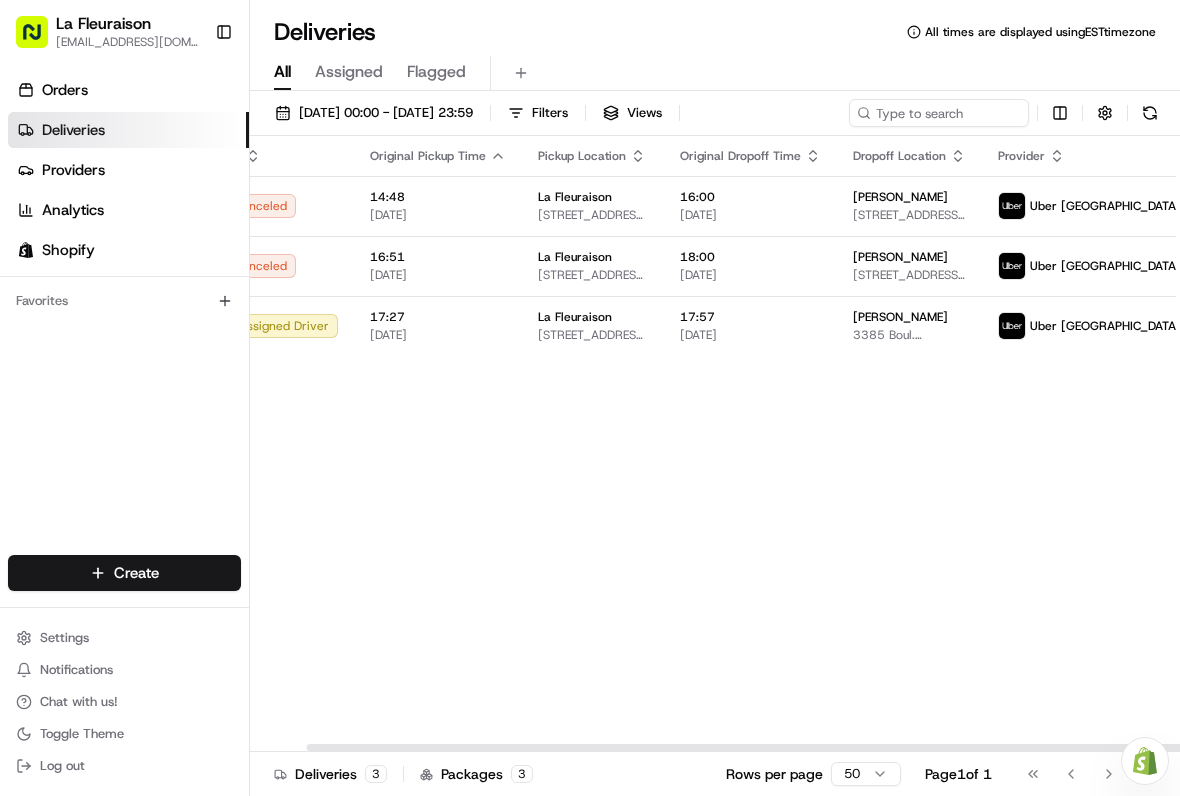 click at bounding box center (1243, 326) 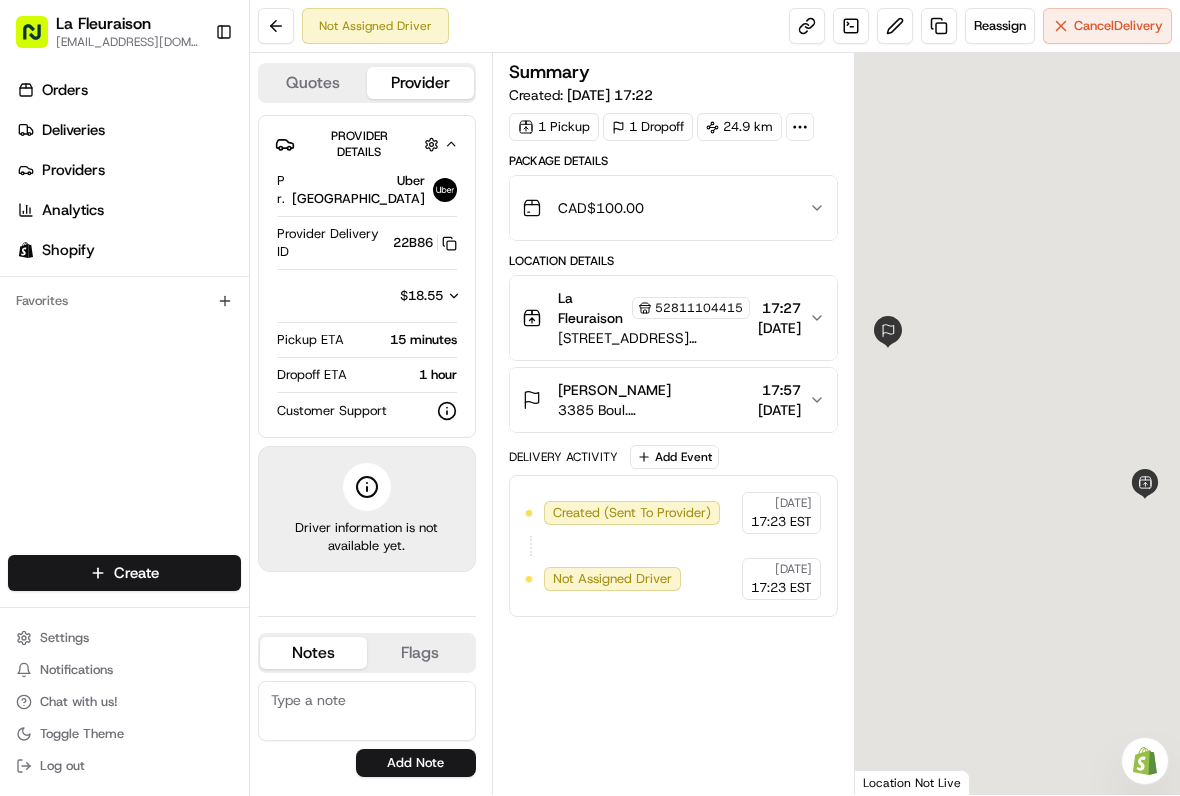 scroll, scrollTop: 0, scrollLeft: 0, axis: both 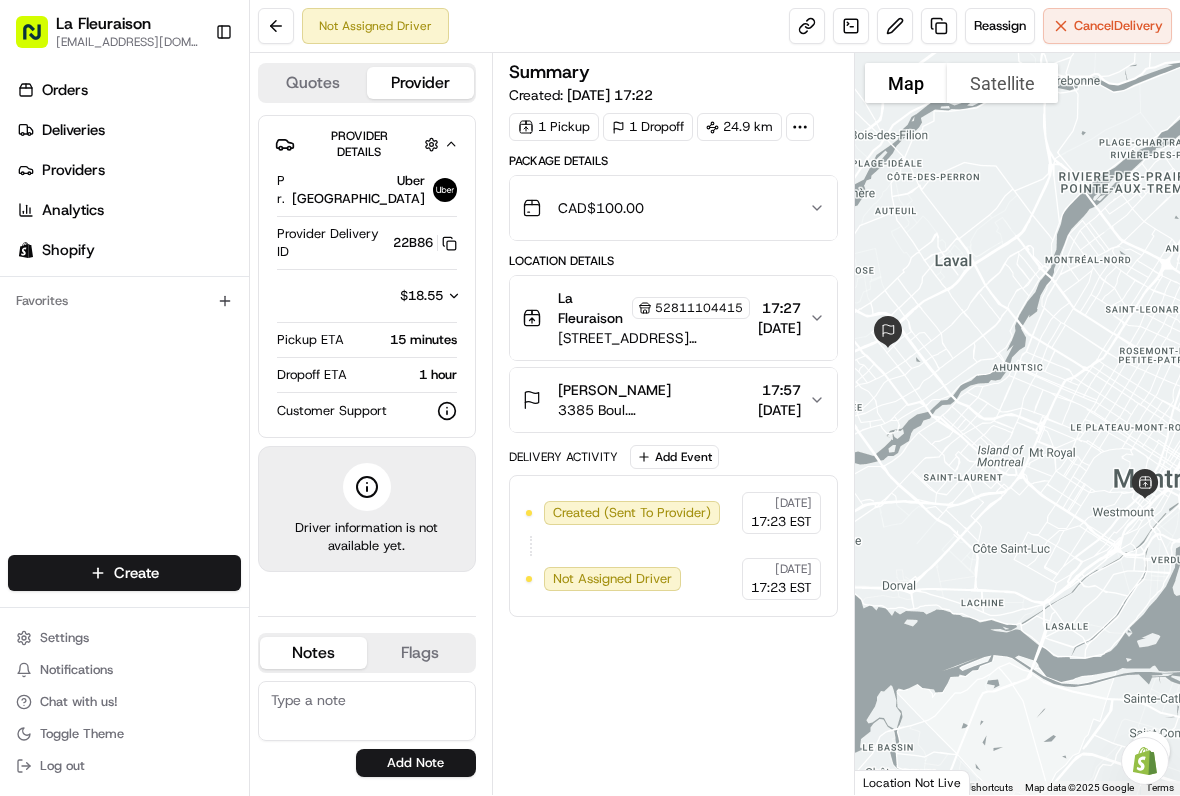 click on "Cancel  Delivery" at bounding box center (1118, 26) 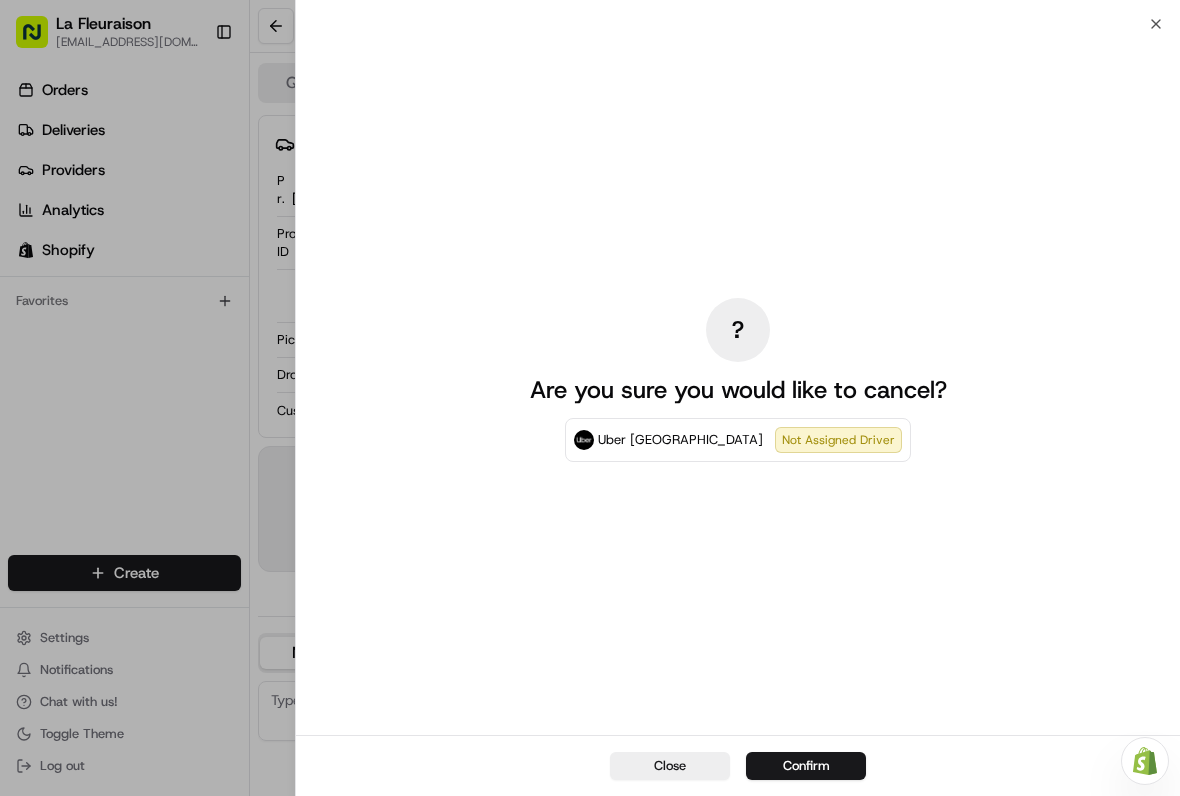click on "Confirm" at bounding box center [806, 766] 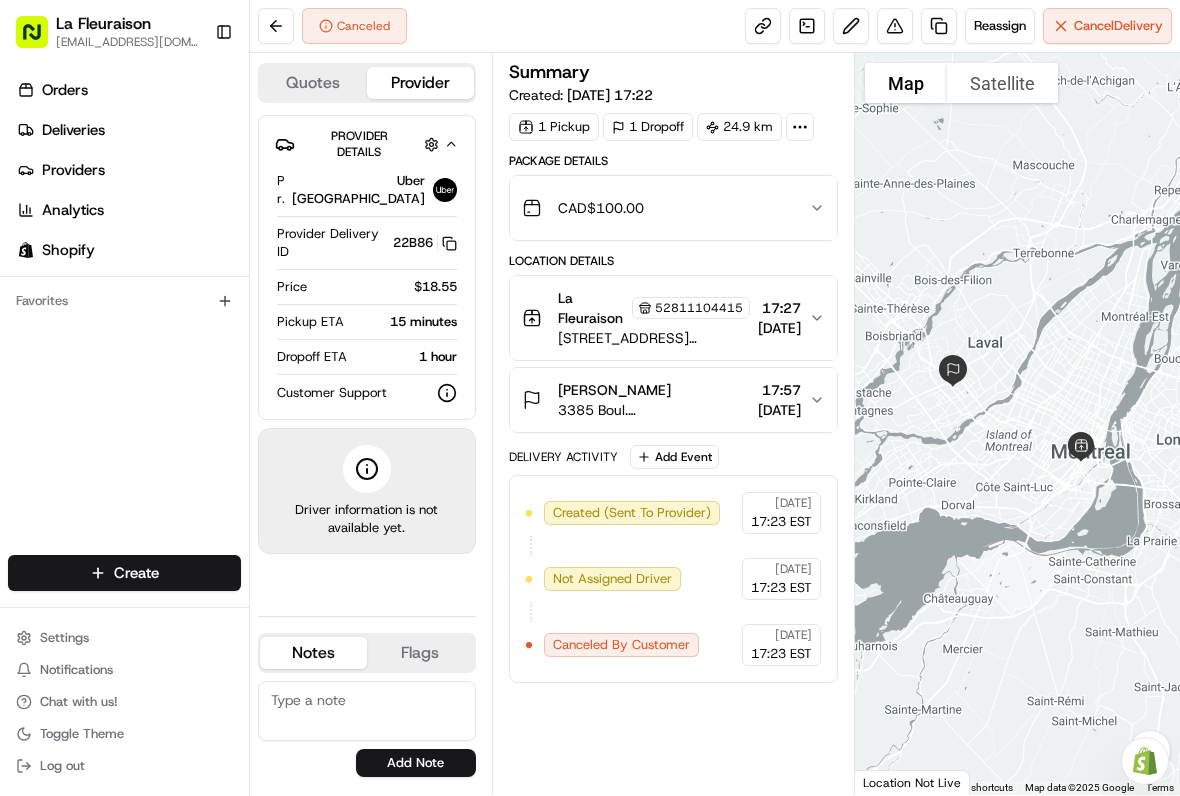 click on "Deliveries" at bounding box center [128, 130] 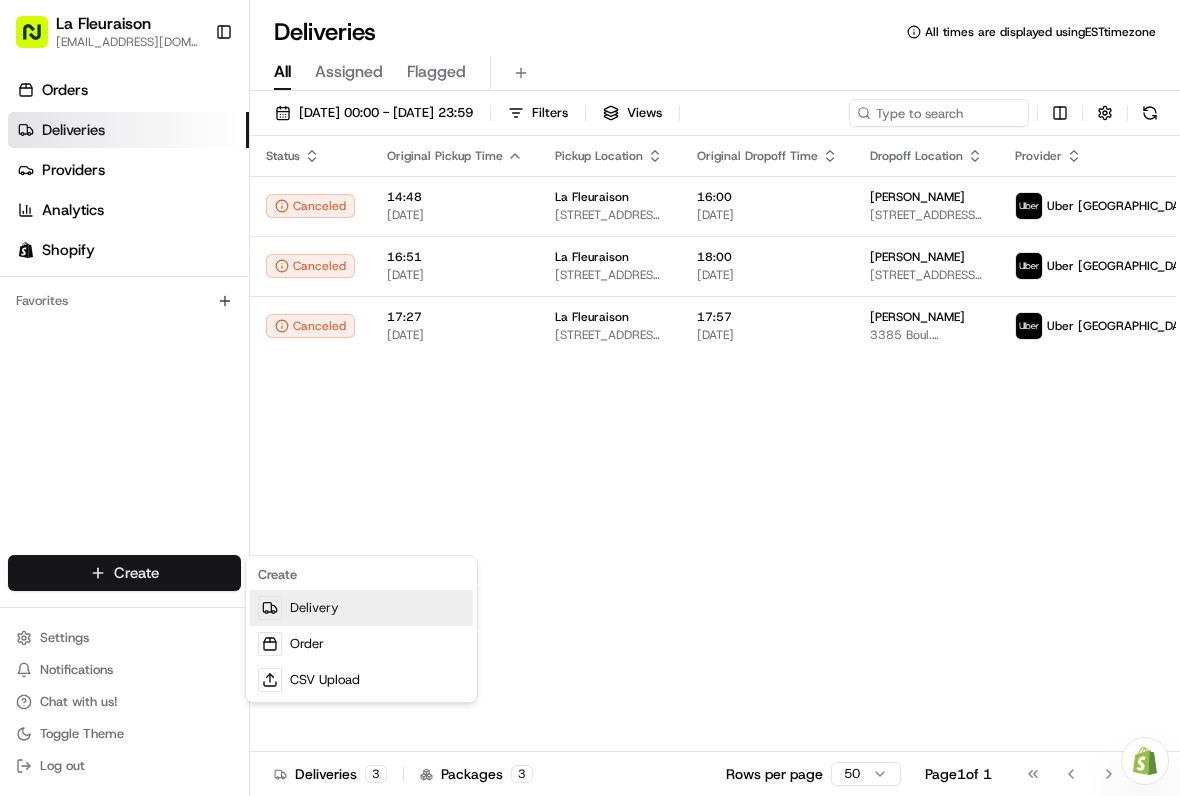click on "Delivery" at bounding box center (361, 608) 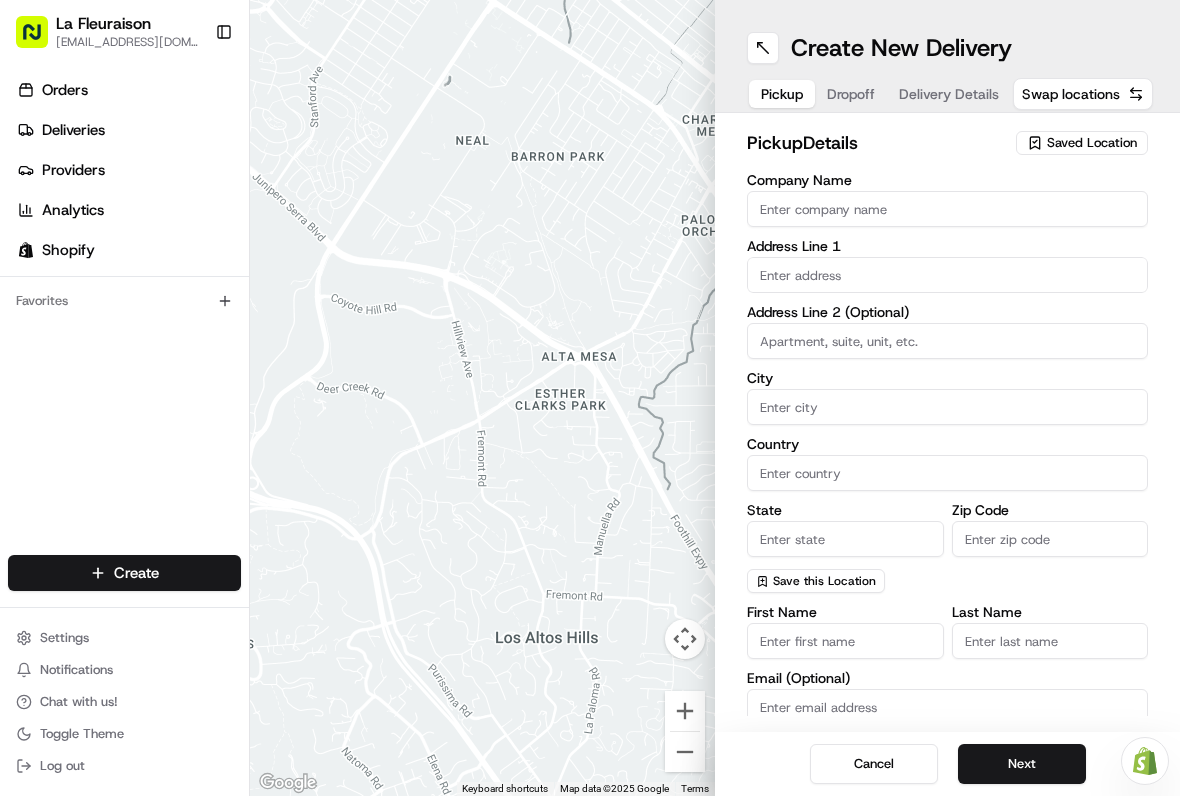 click on "Saved Location" at bounding box center (1092, 143) 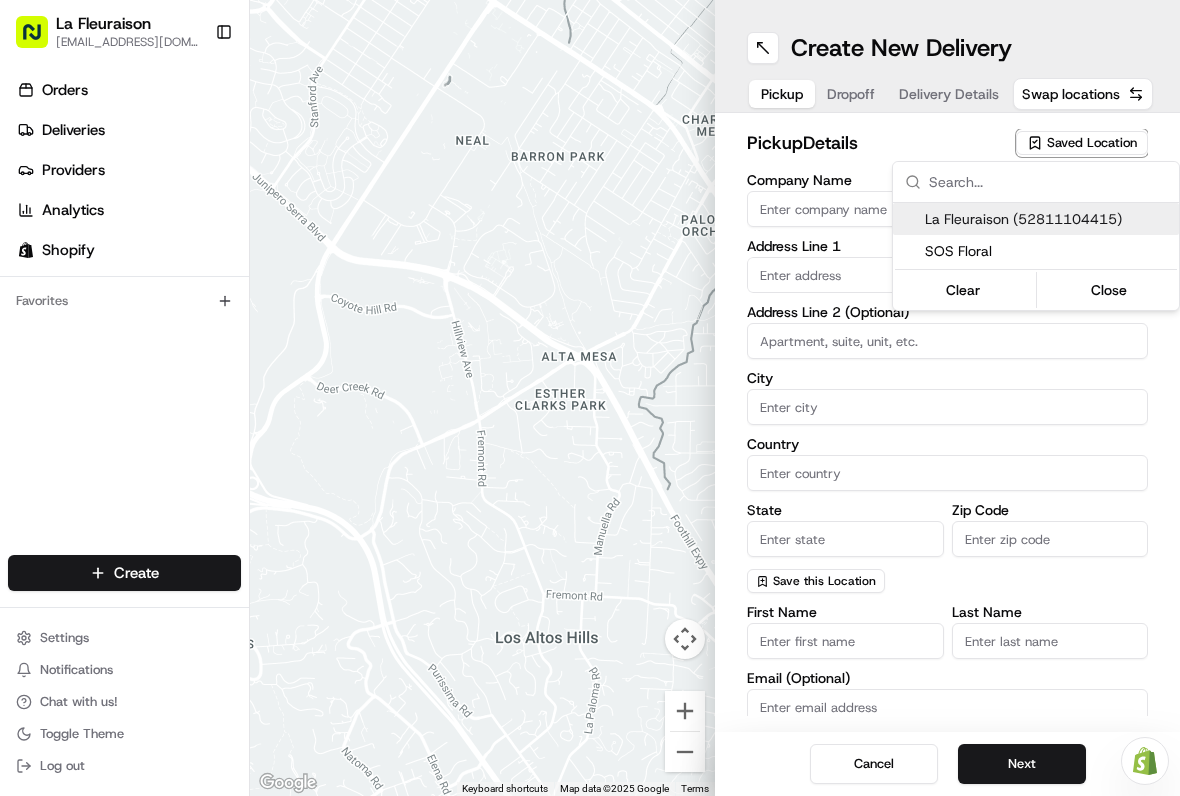 click on "La Fleuraison (52811104415)" at bounding box center [1048, 219] 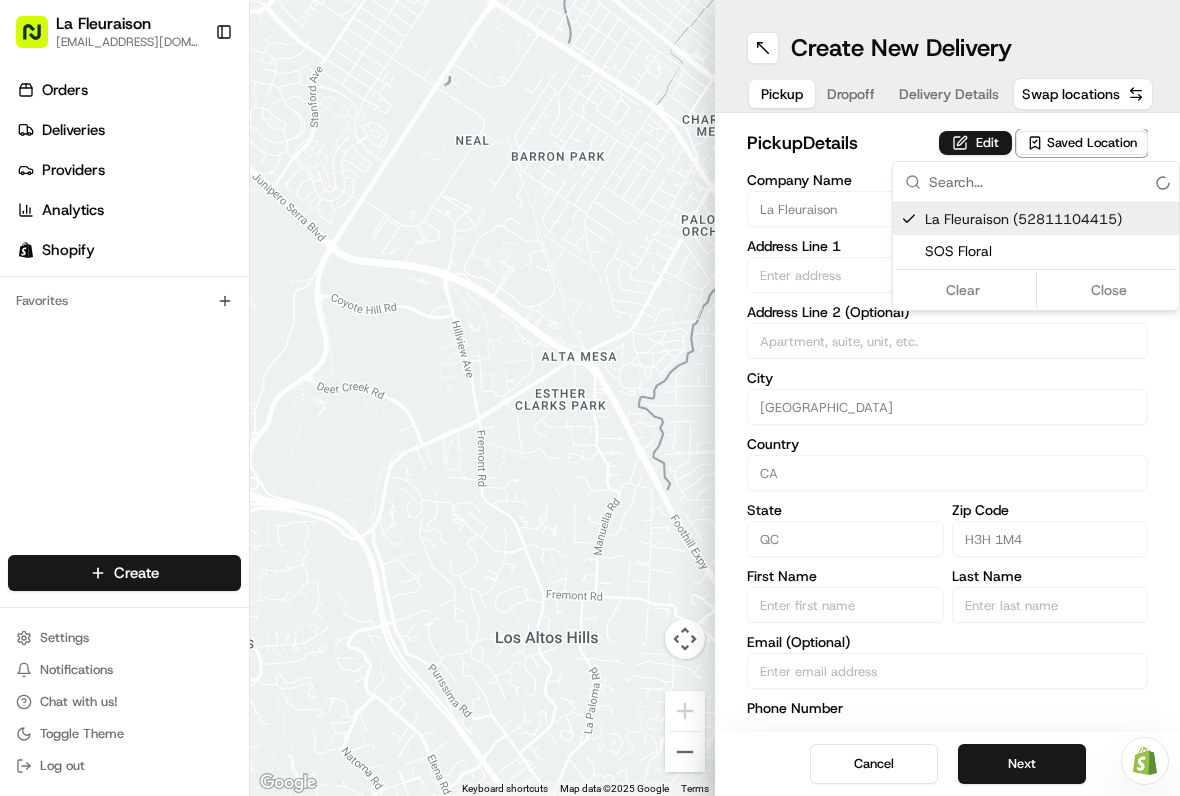 type on "La Fleuraison" 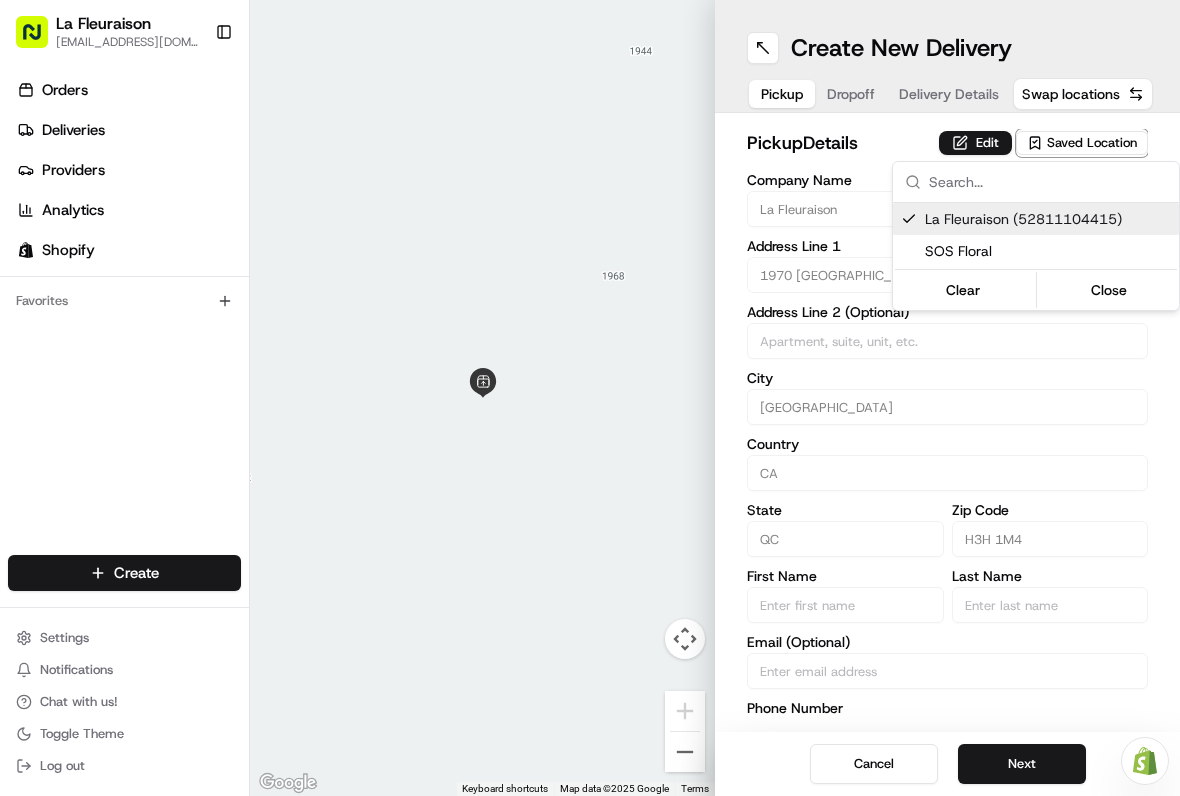 click on "Close" at bounding box center [1109, 290] 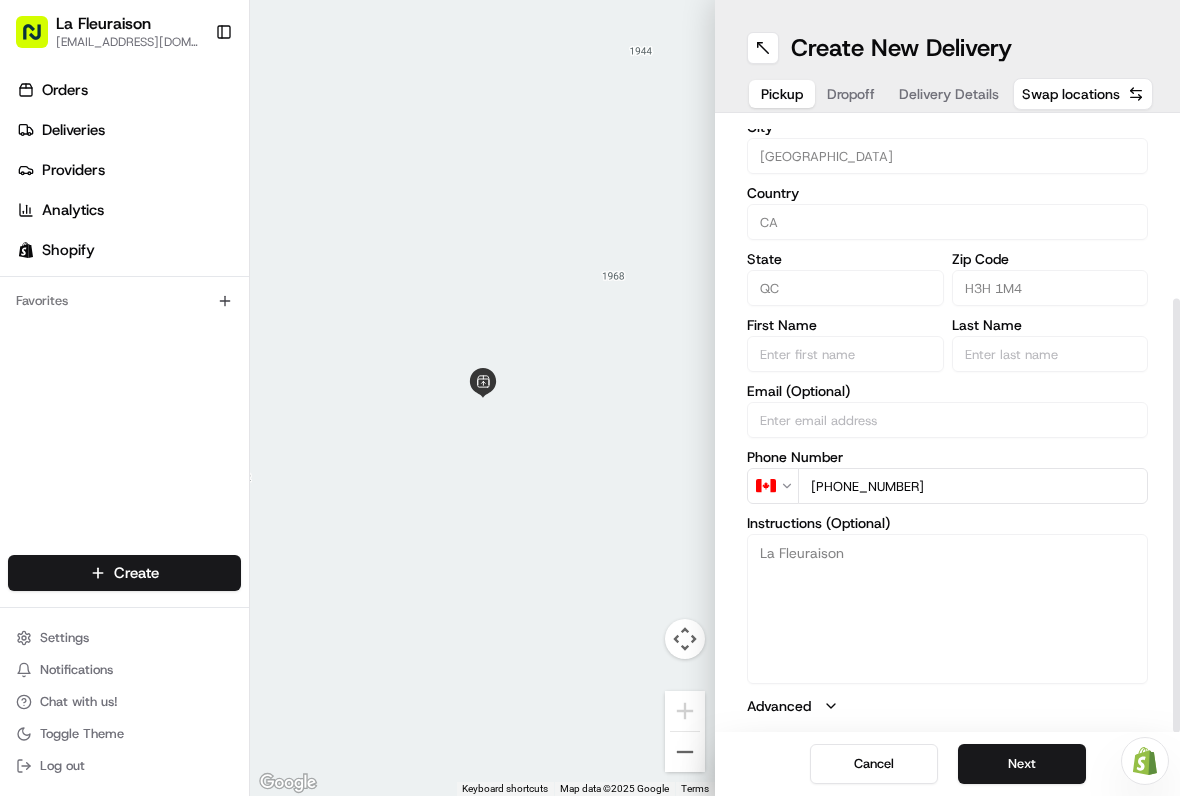 scroll, scrollTop: 251, scrollLeft: 0, axis: vertical 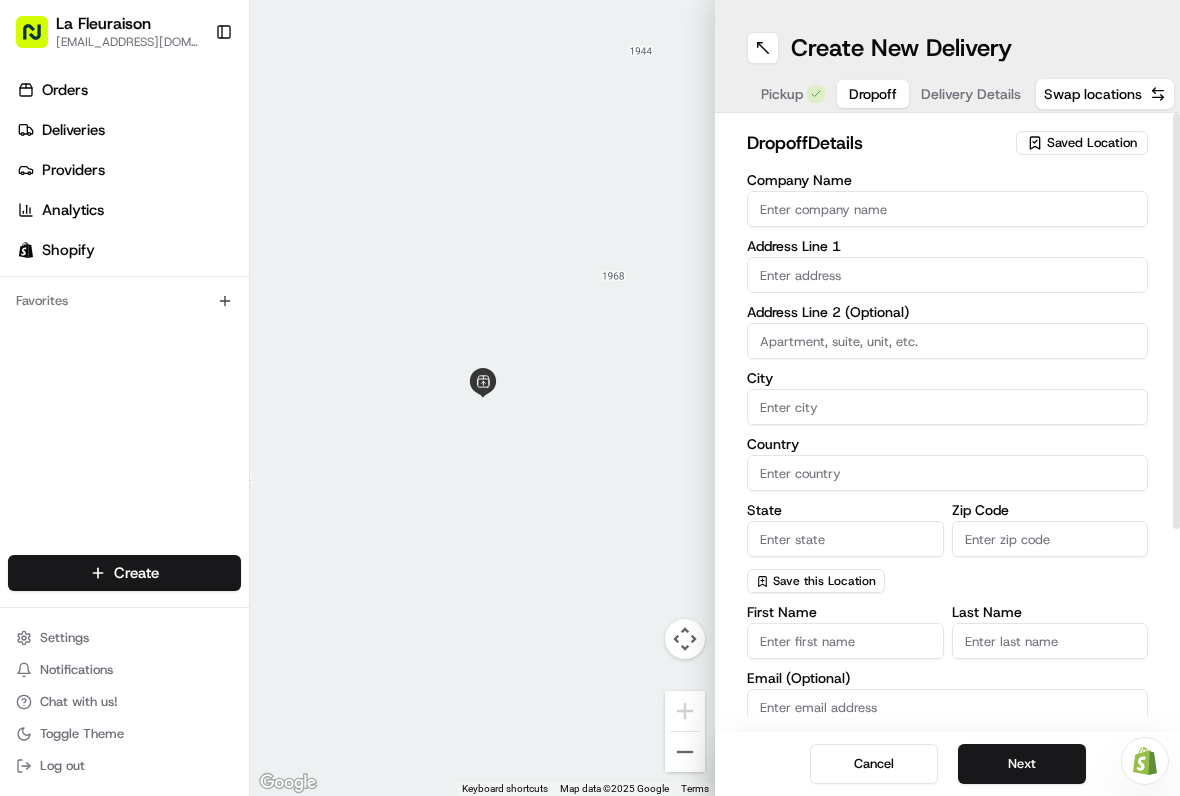 click at bounding box center [947, 275] 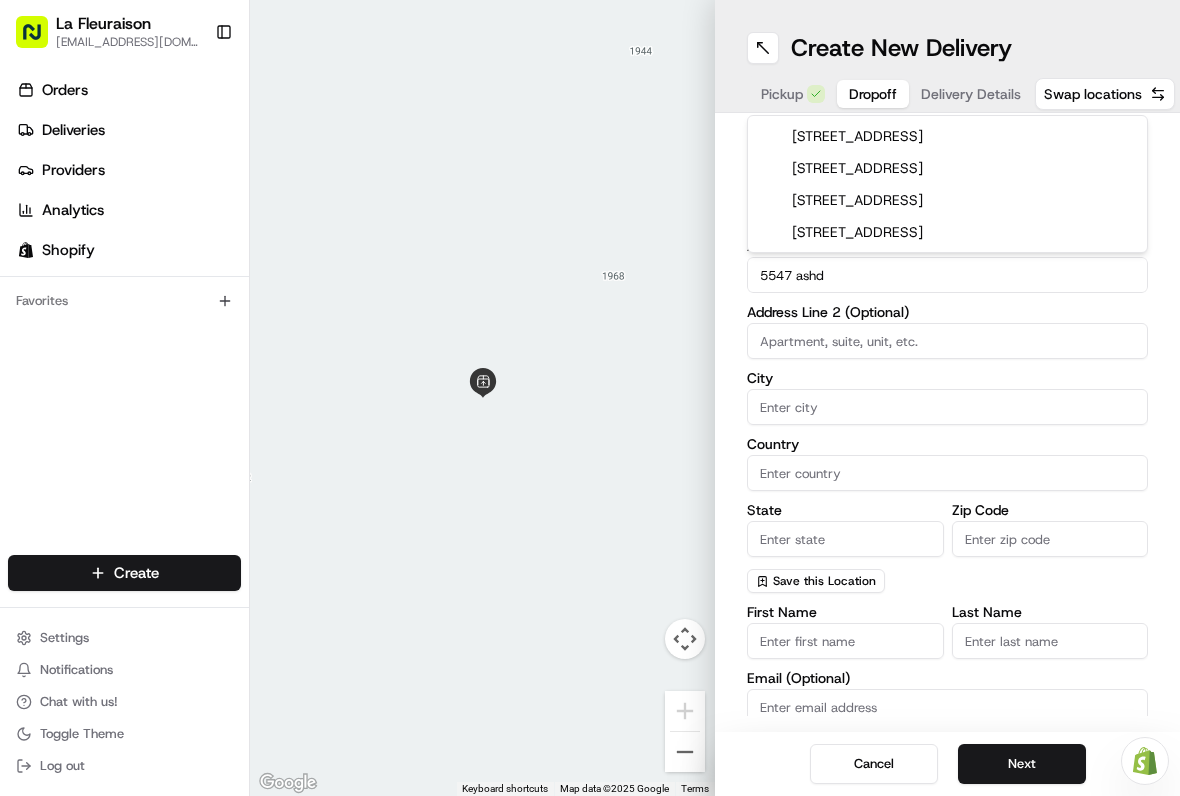 click on "5547 Ashdale Avenue, Côte Saint-Luc, QC, Canada" at bounding box center [947, 136] 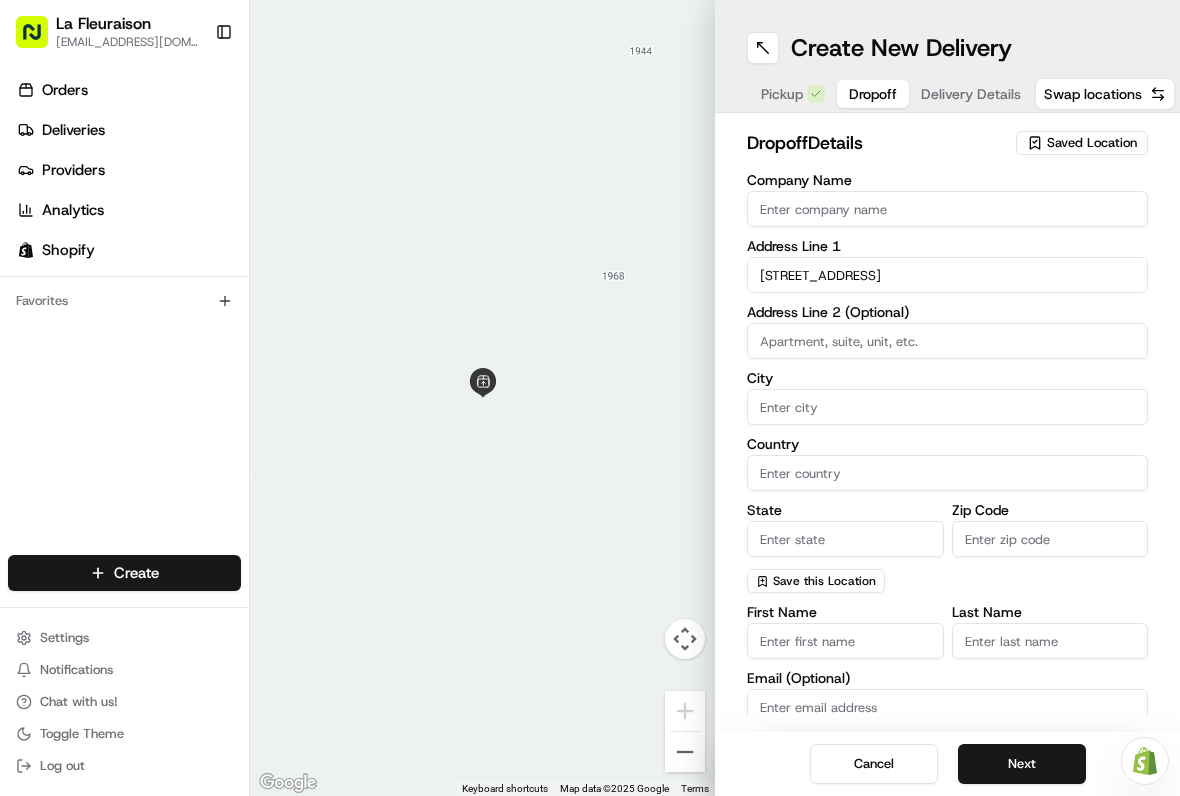 type on "5547 Ashdale Ave, Côte Saint-Luc, QC H4W, Canada" 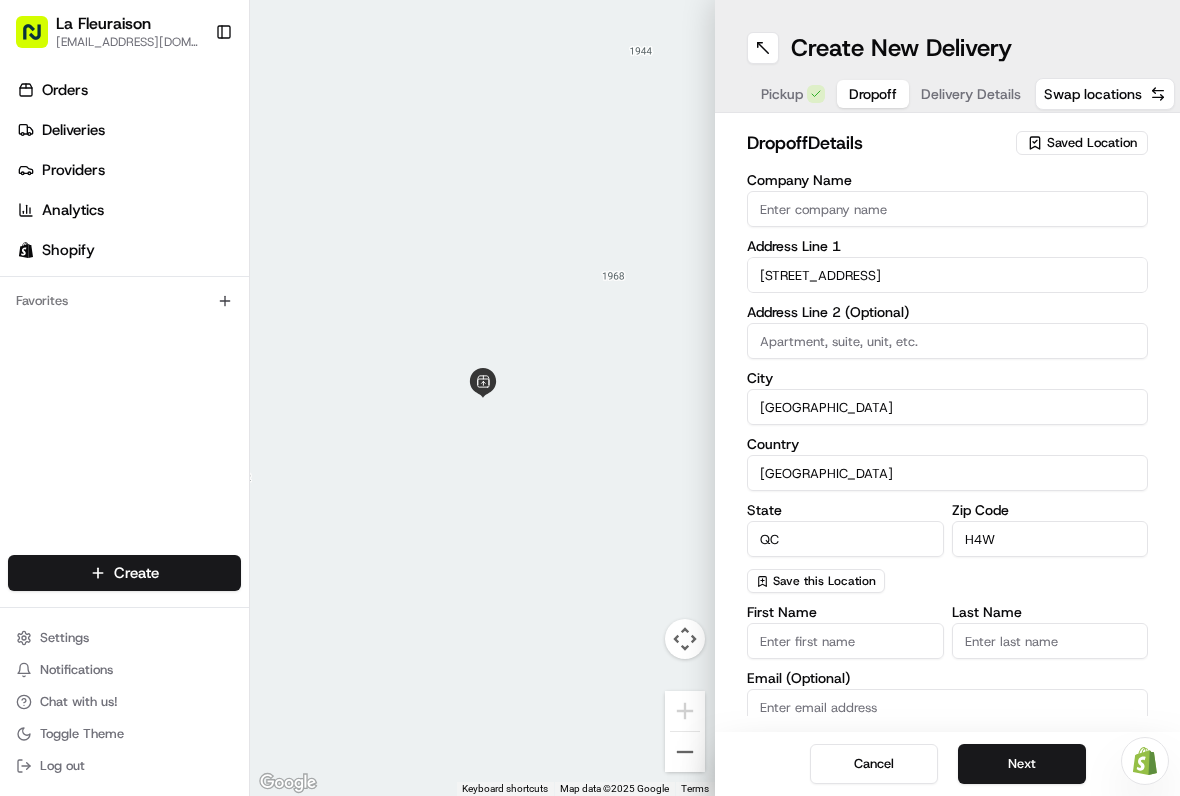 type on "5547 Ashdale Avenue" 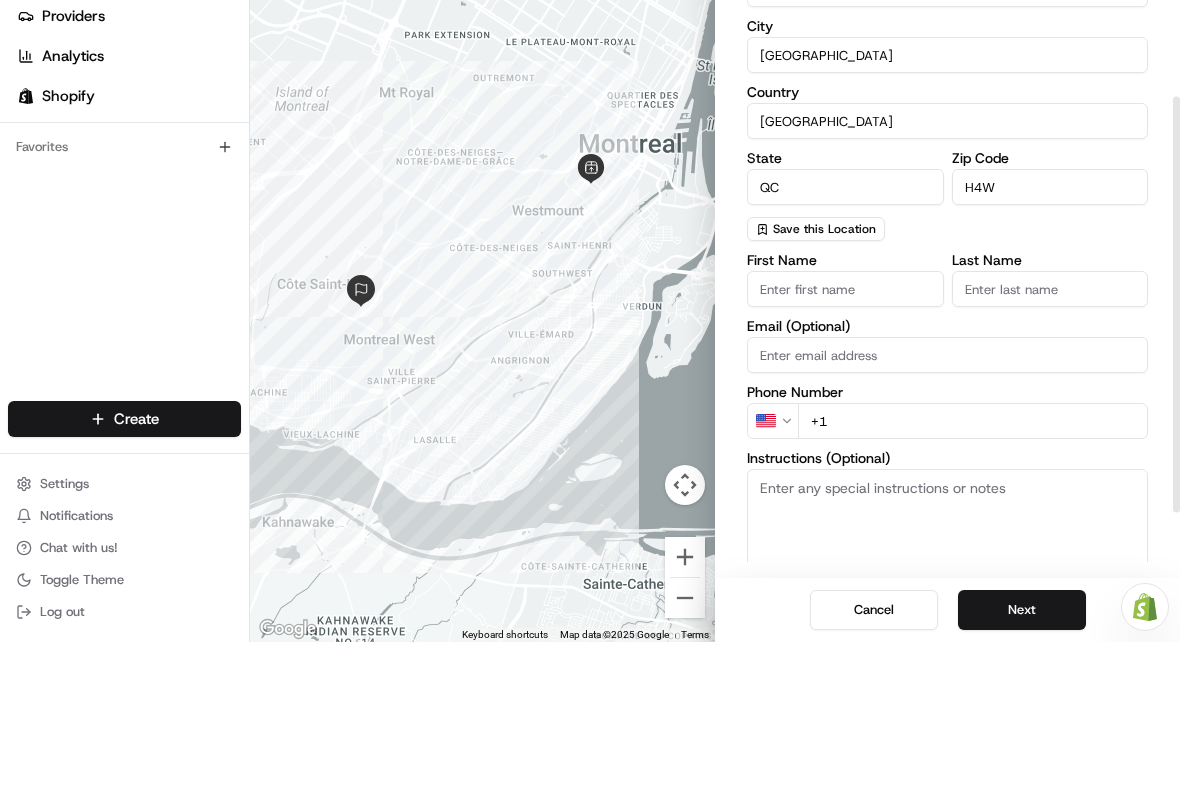 scroll, scrollTop: 226, scrollLeft: 0, axis: vertical 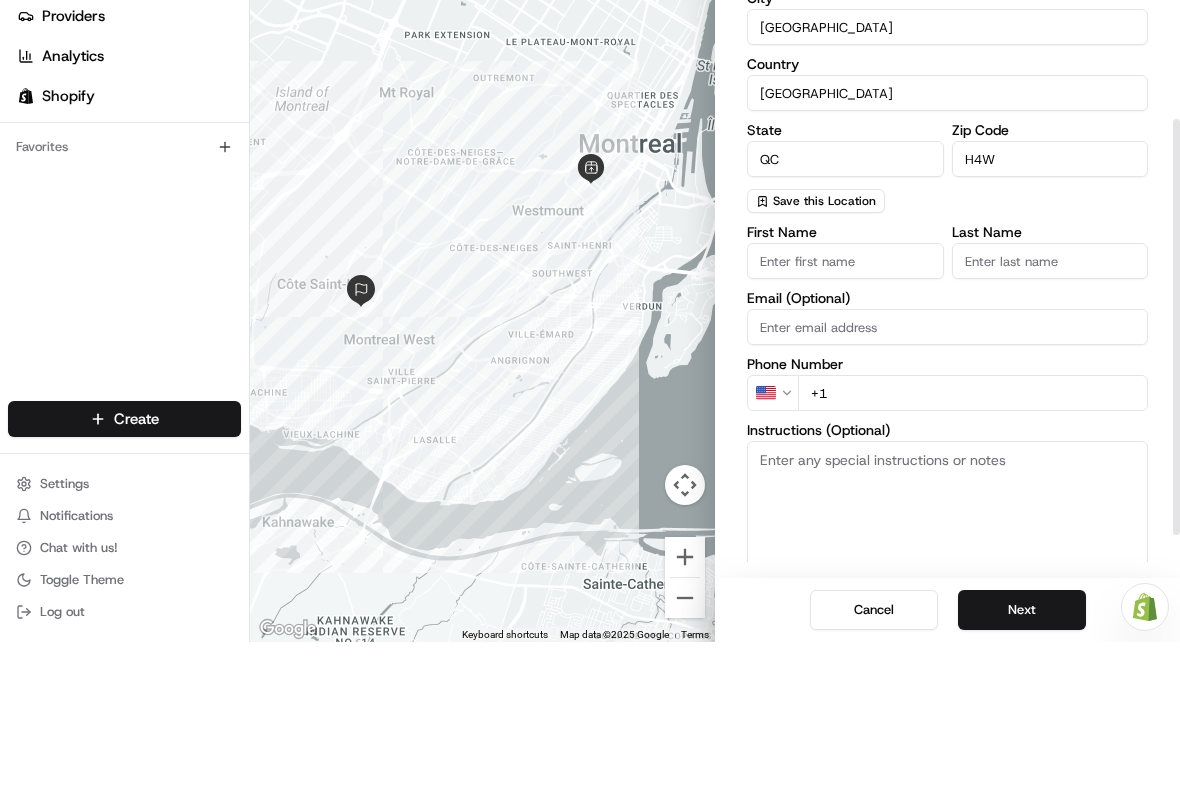 click on "First Name" at bounding box center (845, 415) 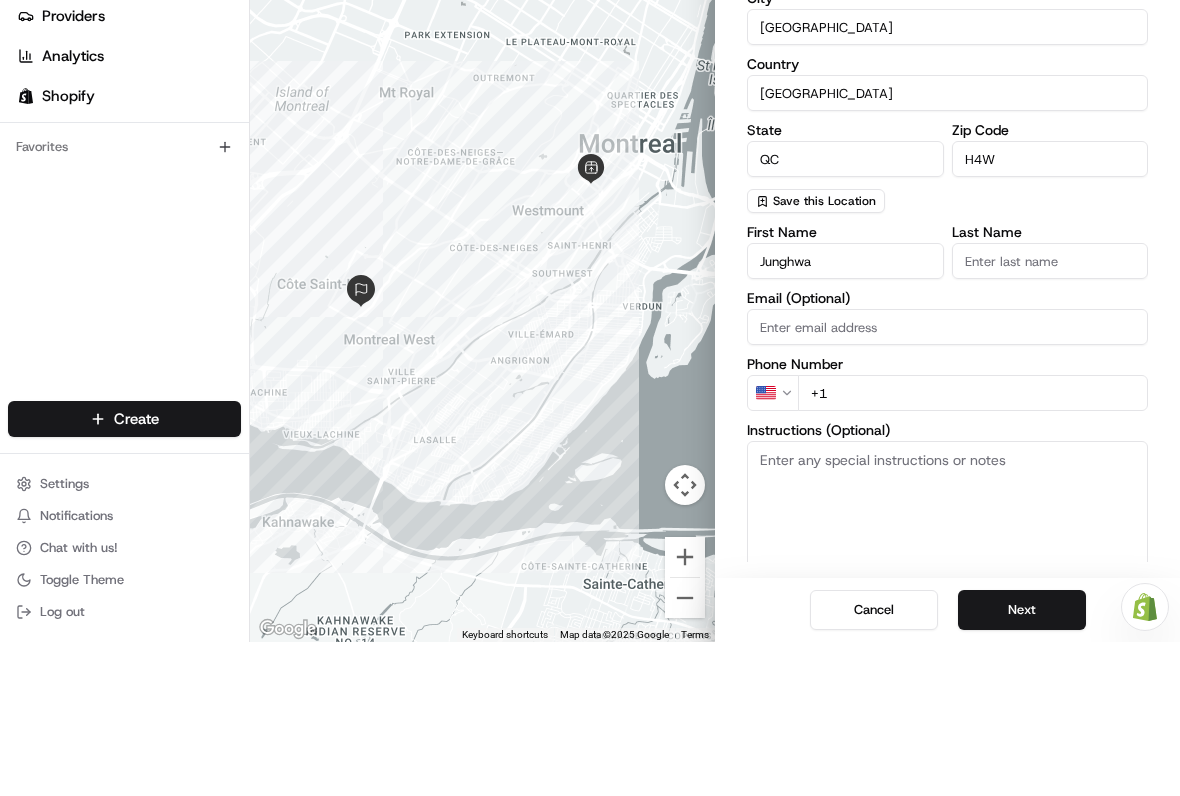 type on "Junghwa" 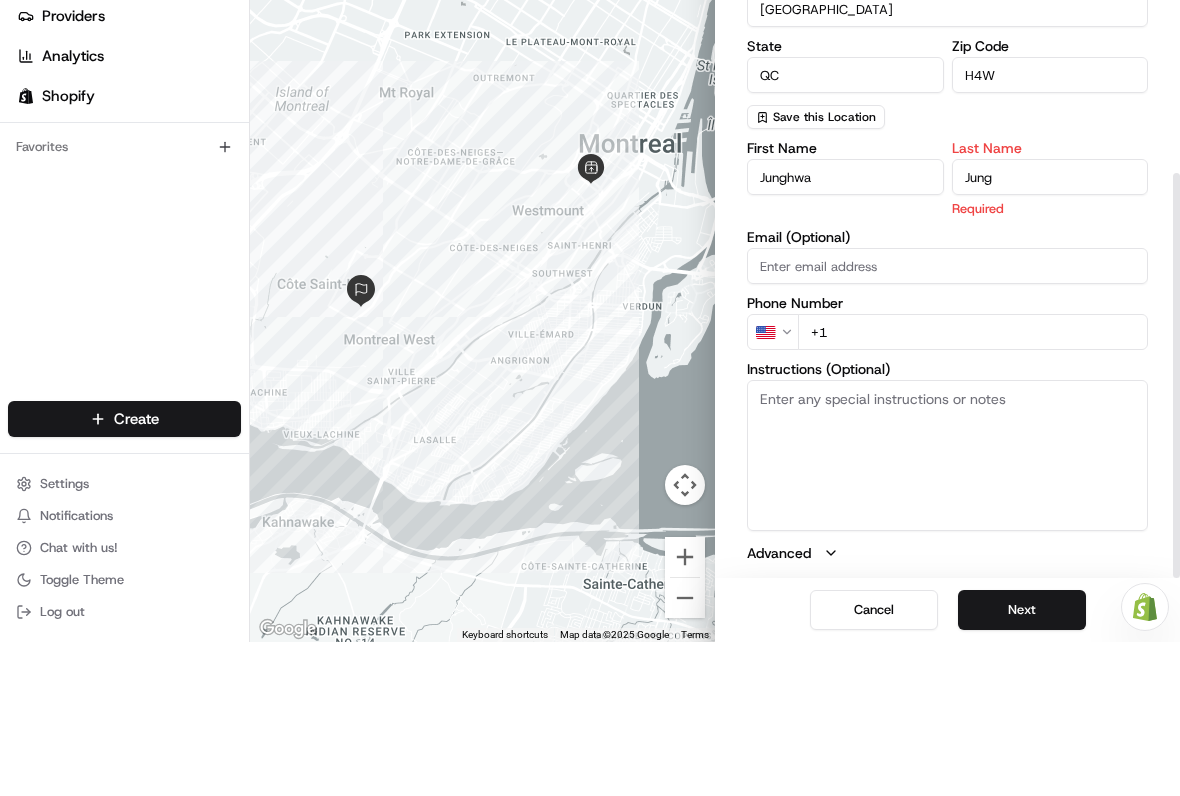 type on "Jung" 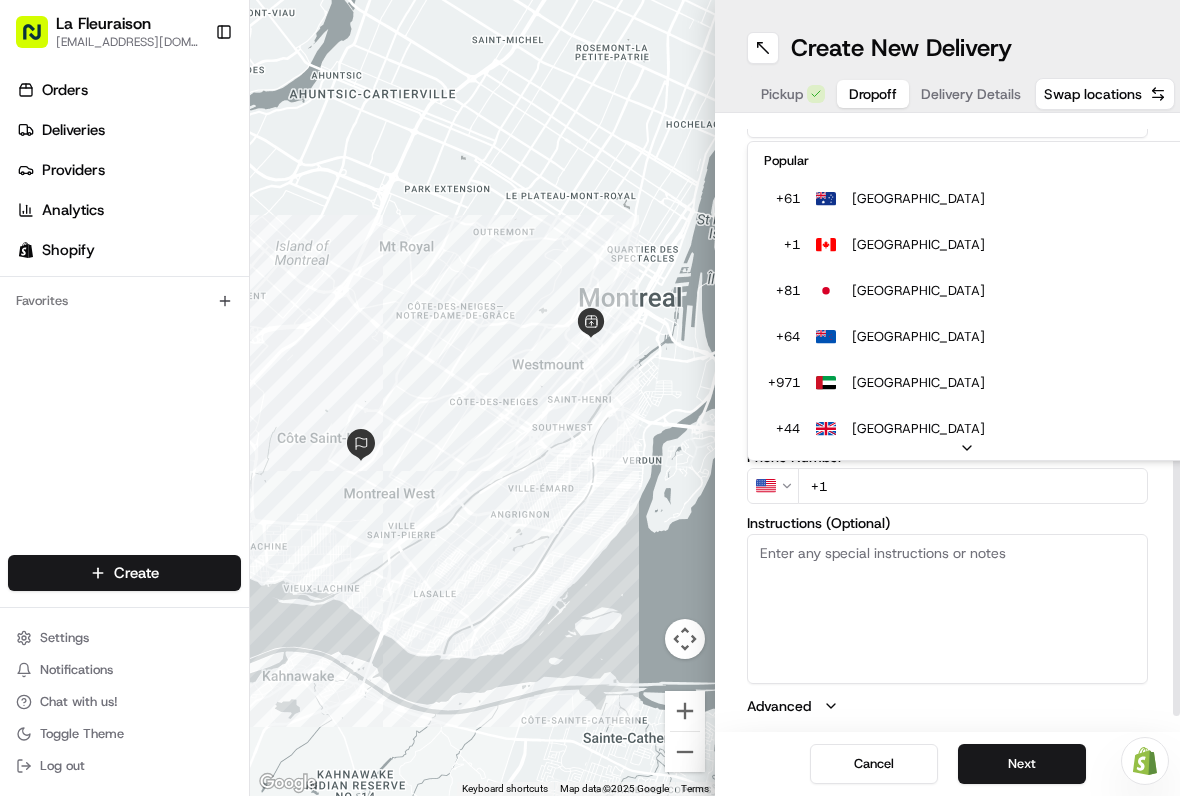scroll, scrollTop: 287, scrollLeft: 0, axis: vertical 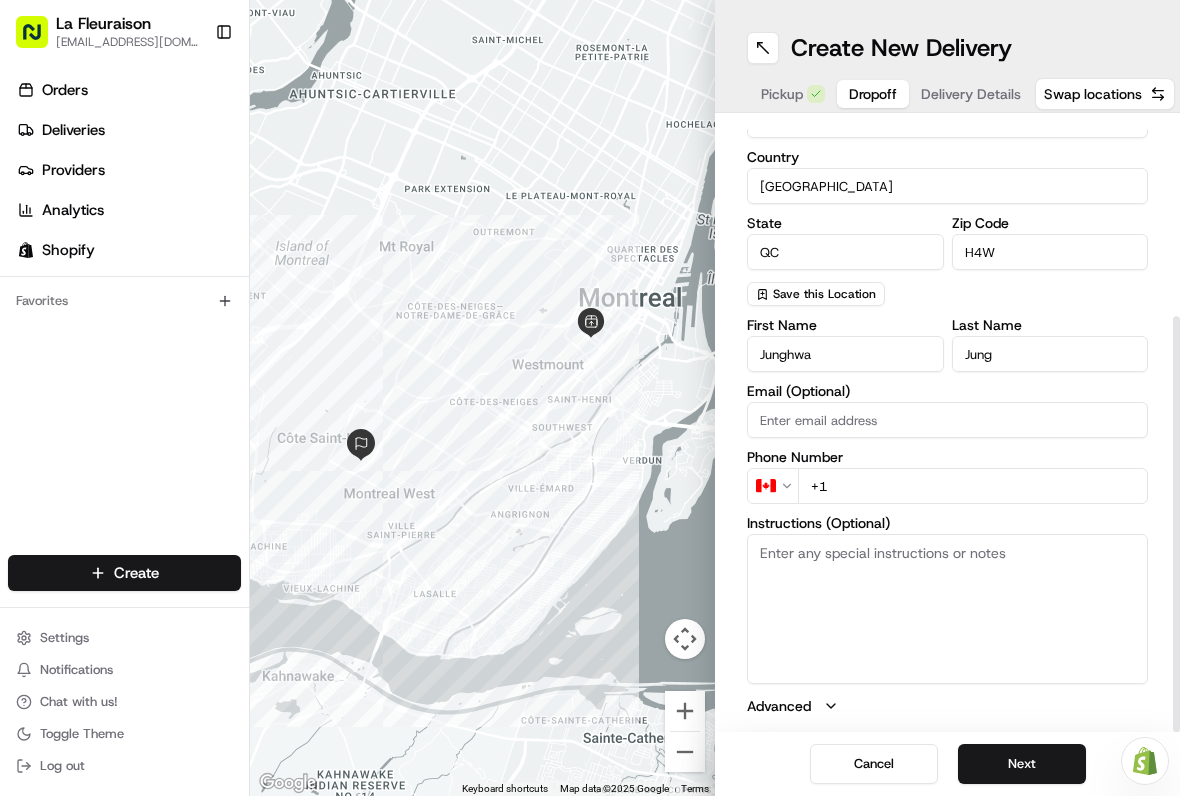 click on "+1" at bounding box center [973, 486] 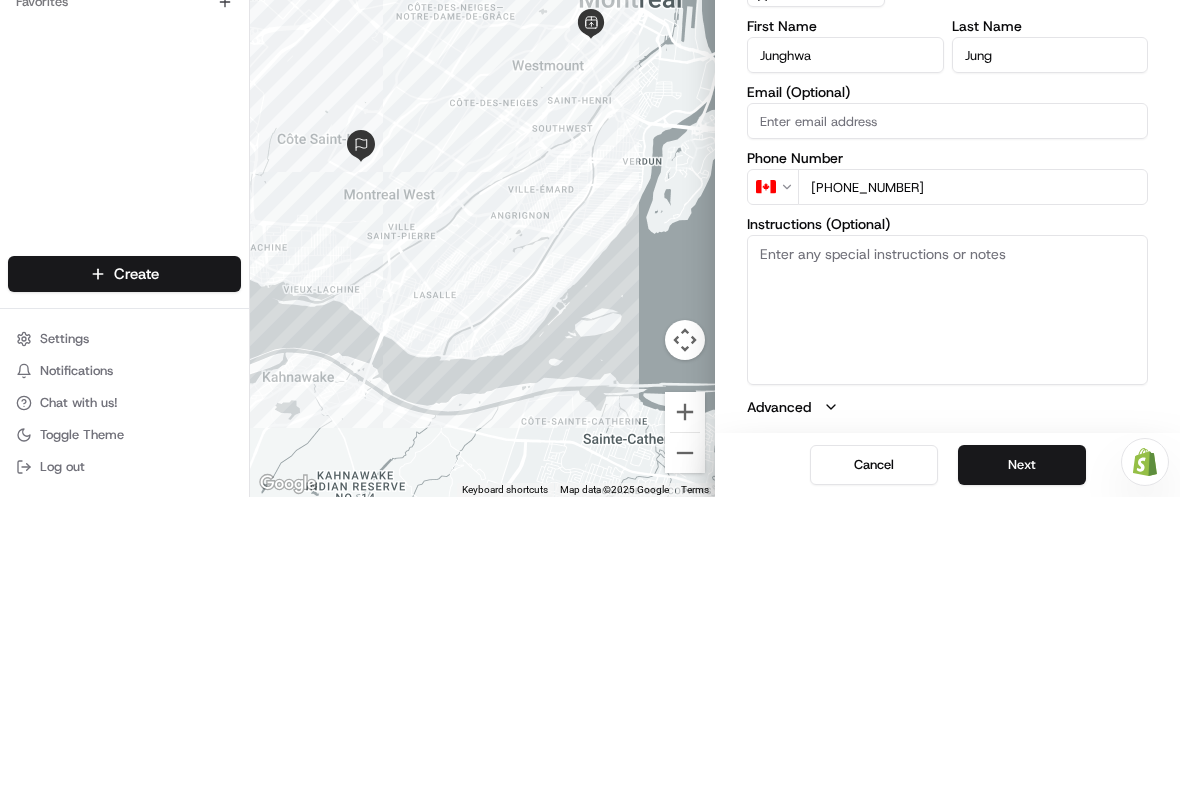type on "+1 514 606 2181" 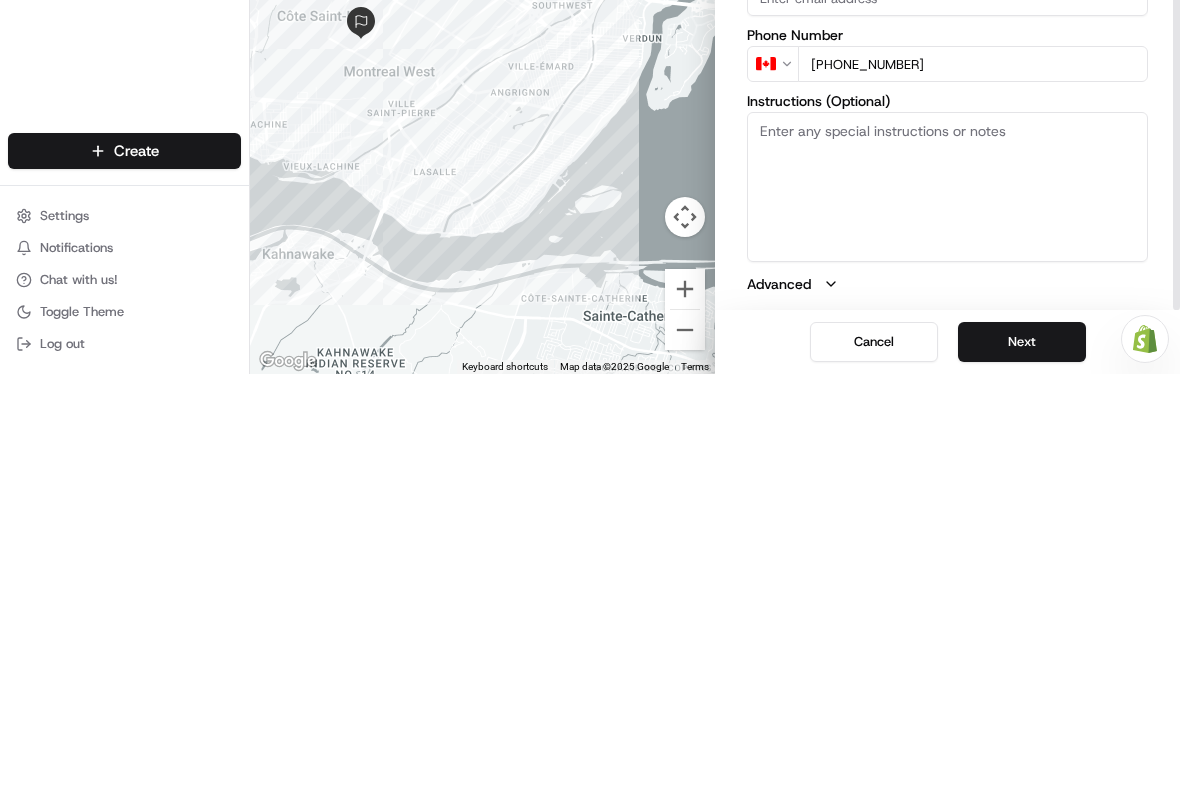 click on "Next" at bounding box center (1022, 764) 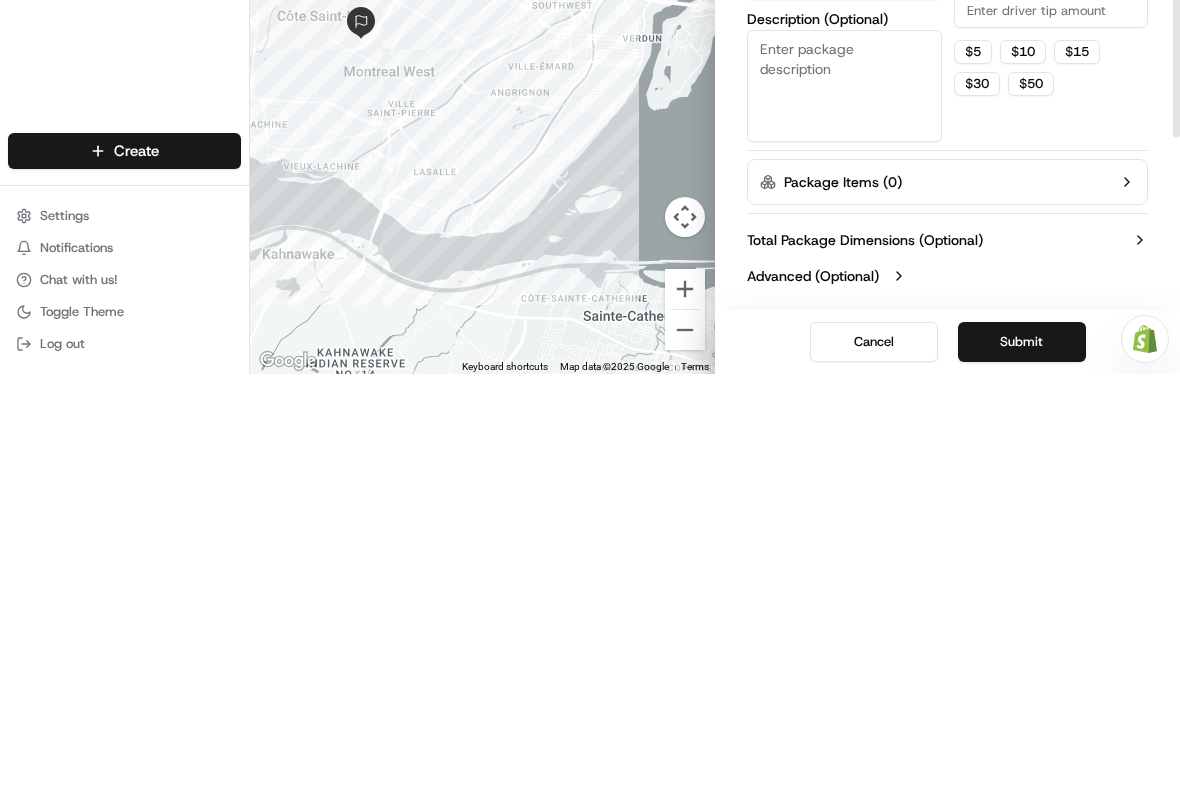scroll, scrollTop: 43, scrollLeft: 0, axis: vertical 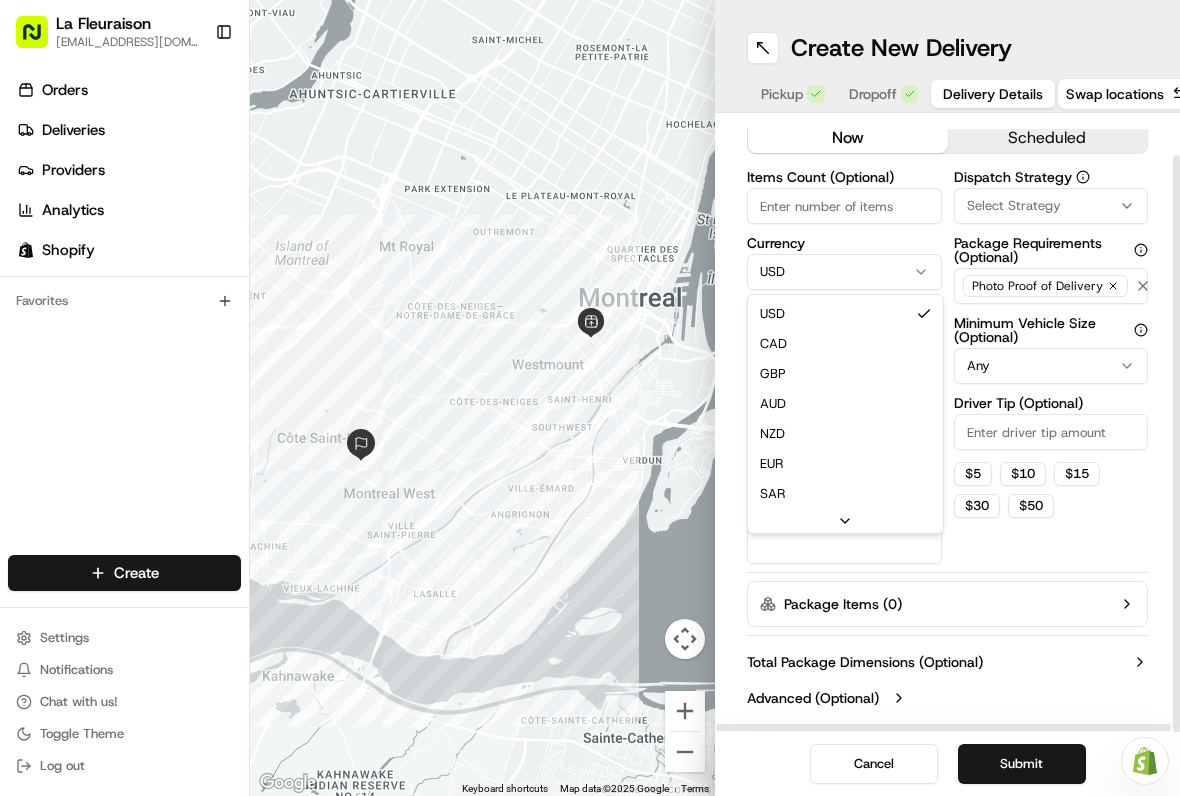 click on "La Fleuraison [EMAIL_ADDRESS][DOMAIN_NAME] Toggle Sidebar Orders Deliveries Providers Analytics Shopify Favorites Main Menu Members & Organization Organization Users Roles Preferences Customization Tracking Orchestration Automations Locations Pickup Locations Dropoff Locations Billing Billing Refund Requests Integrations Notification Triggers Webhooks API Keys Request Logs Create Settings Notifications Chat with us! Toggle Theme Log out Need help with your Shopify Onboarding? Reach out to Support by clicking this button! To navigate the map with touch gestures double-tap and hold your finger on the map, then drag the map. ← Move left → Move right ↑ Move up ↓ Move down + Zoom in - Zoom out Home Jump left by 75% End Jump right by 75% Page Up Jump up by 75% Page Down Jump down by 75% Keyboard shortcuts Map Data Map data ©2025 Google Map data ©2025 Google 2 km  Click to toggle between metric and imperial units Terms Report a map error Create New Delivery Pickup Dropoff Delivery Details now $" at bounding box center (590, 398) 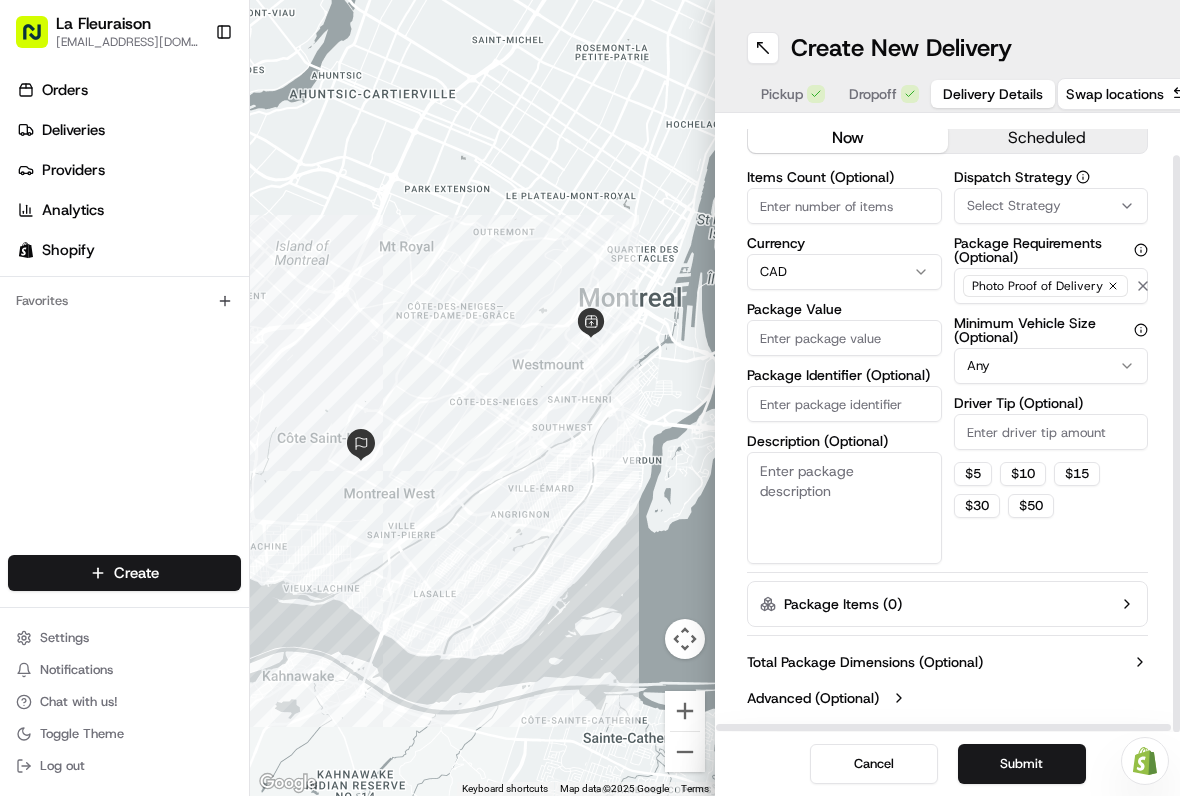 click on "Package Value" at bounding box center [844, 338] 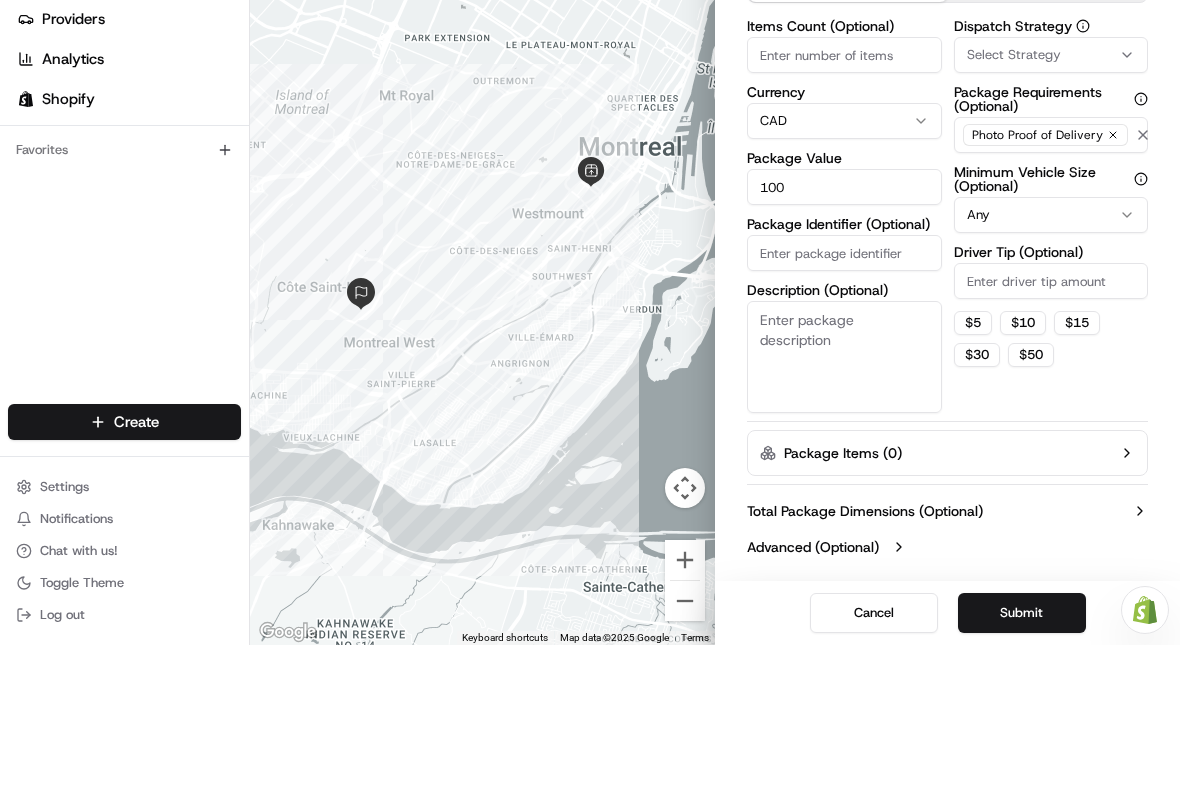 type on "100" 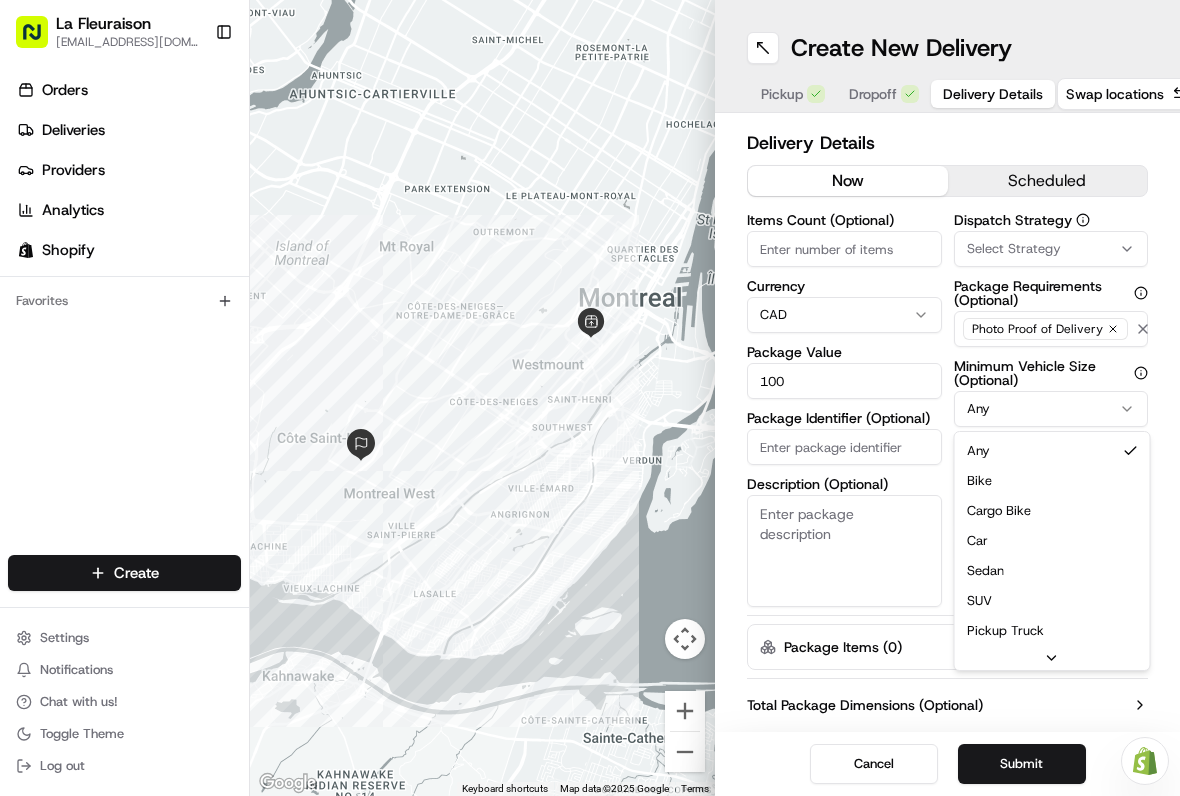 scroll, scrollTop: 0, scrollLeft: 0, axis: both 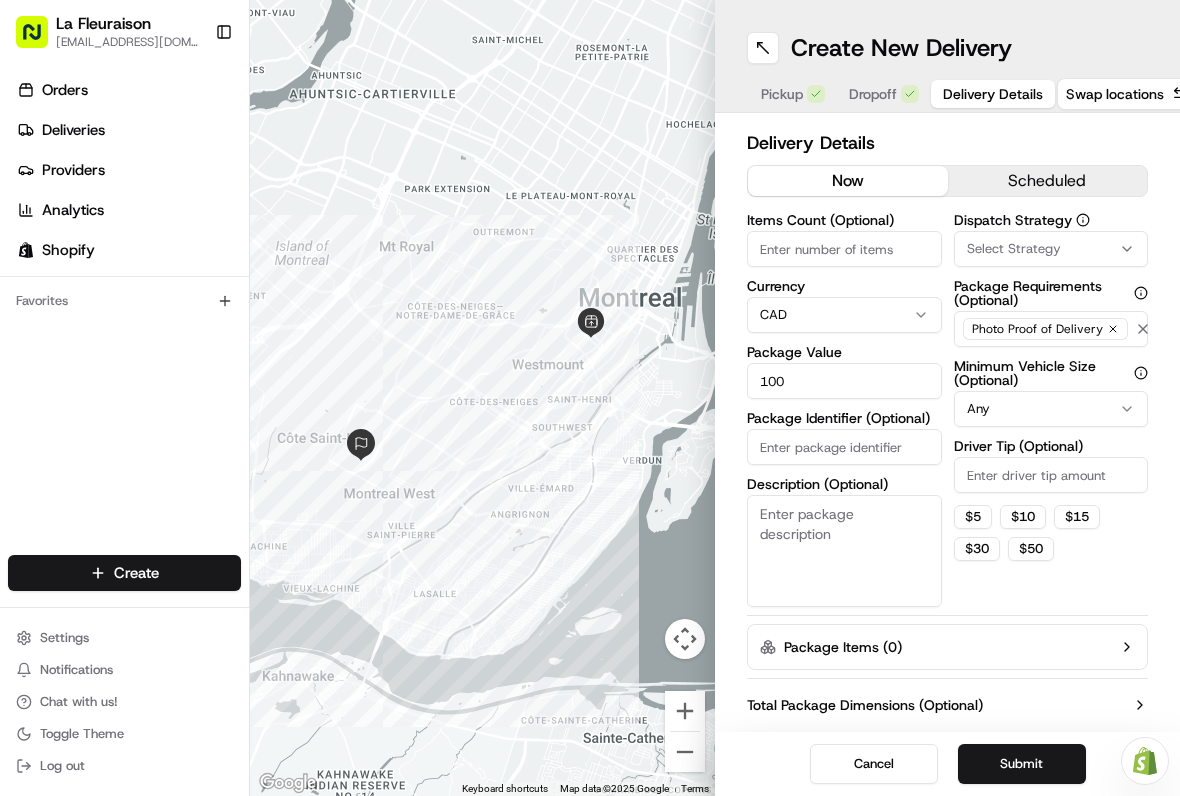 click 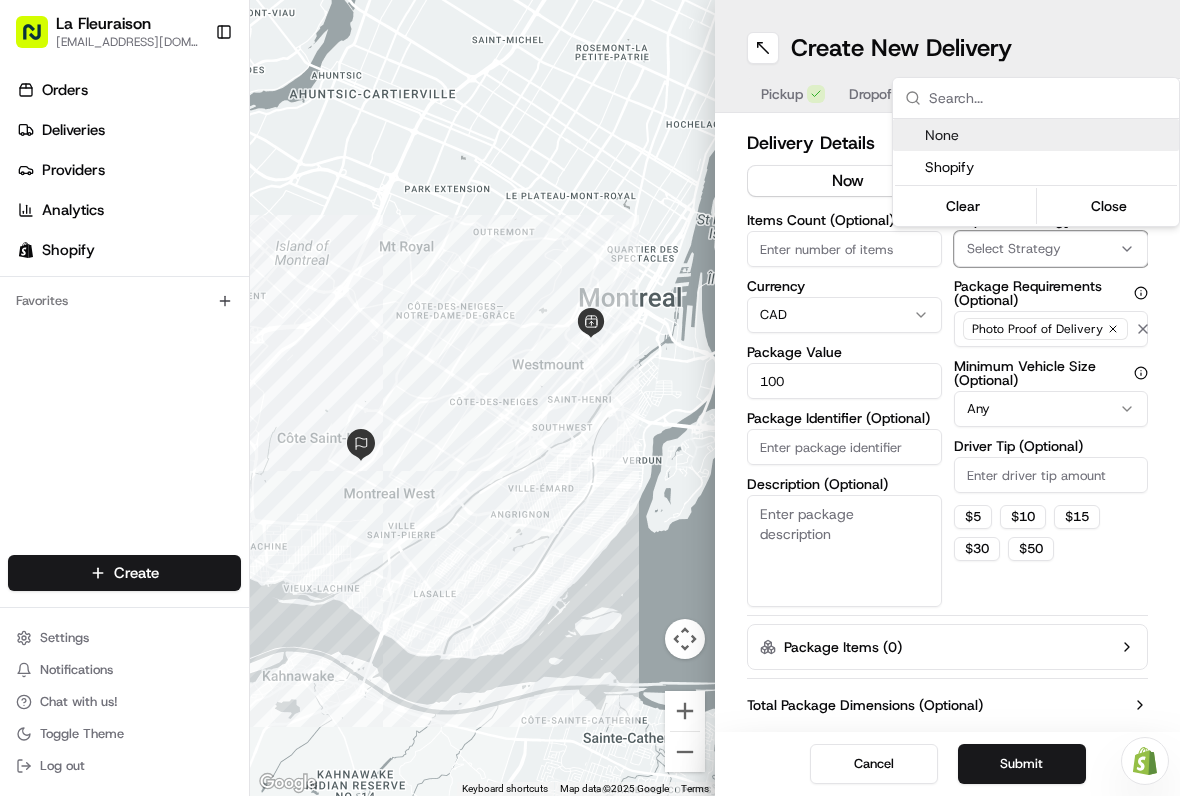 click on "La Fleuraison [EMAIL_ADDRESS][DOMAIN_NAME] Toggle Sidebar Orders Deliveries Providers Analytics Shopify Favorites Main Menu Members & Organization Organization Users Roles Preferences Customization Tracking Orchestration Automations Locations Pickup Locations Dropoff Locations Billing Billing Refund Requests Integrations Notification Triggers Webhooks API Keys Request Logs Create Settings Notifications Chat with us! Toggle Theme Log out Need help with your Shopify Onboarding? Reach out to Support by clicking this button! To navigate the map with touch gestures double-tap and hold your finger on the map, then drag the map. ← Move left → Move right ↑ Move up ↓ Move down + Zoom in - Zoom out Home Jump left by 75% End Jump right by 75% Page Up Jump up by 75% Page Down Jump down by 75% Keyboard shortcuts Map Data Map data ©2025 Google Map data ©2025 Google 2 km  Click to toggle between metric and imperial units Terms Report a map error Create New Delivery Pickup Dropoff Delivery Details now $" at bounding box center (590, 398) 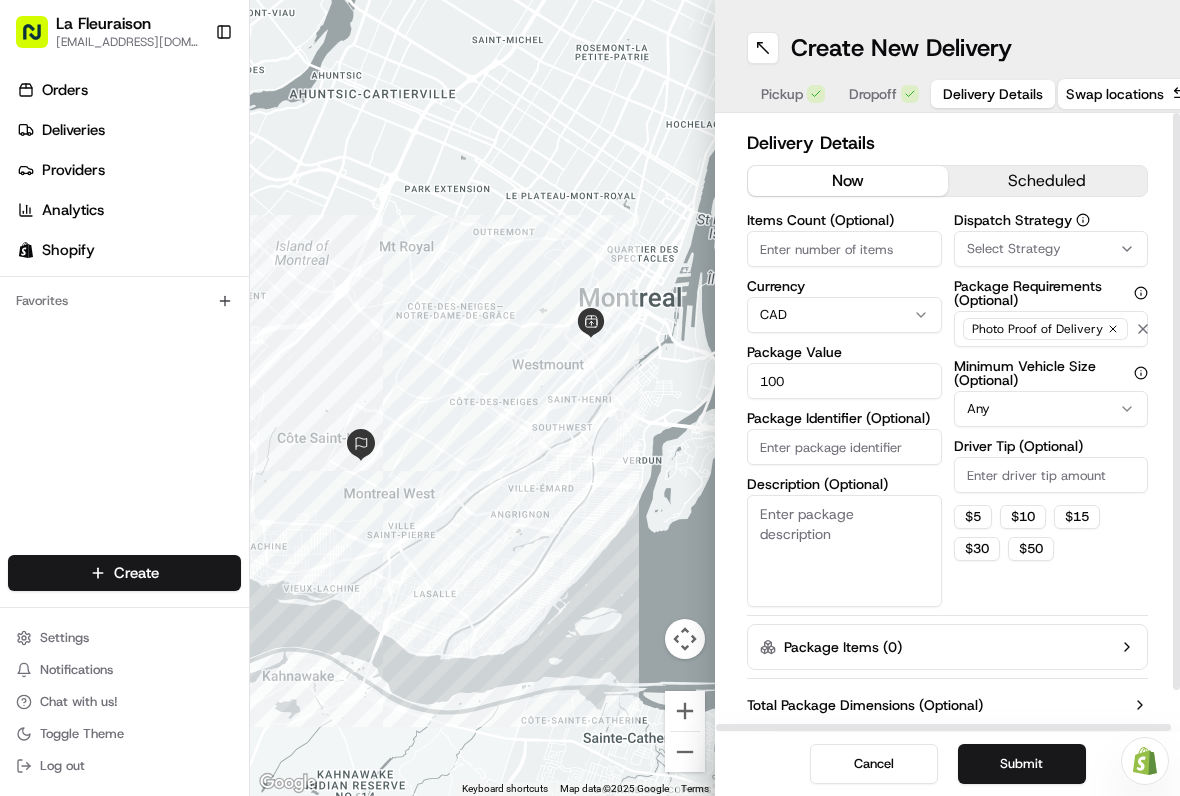 scroll, scrollTop: 0, scrollLeft: 0, axis: both 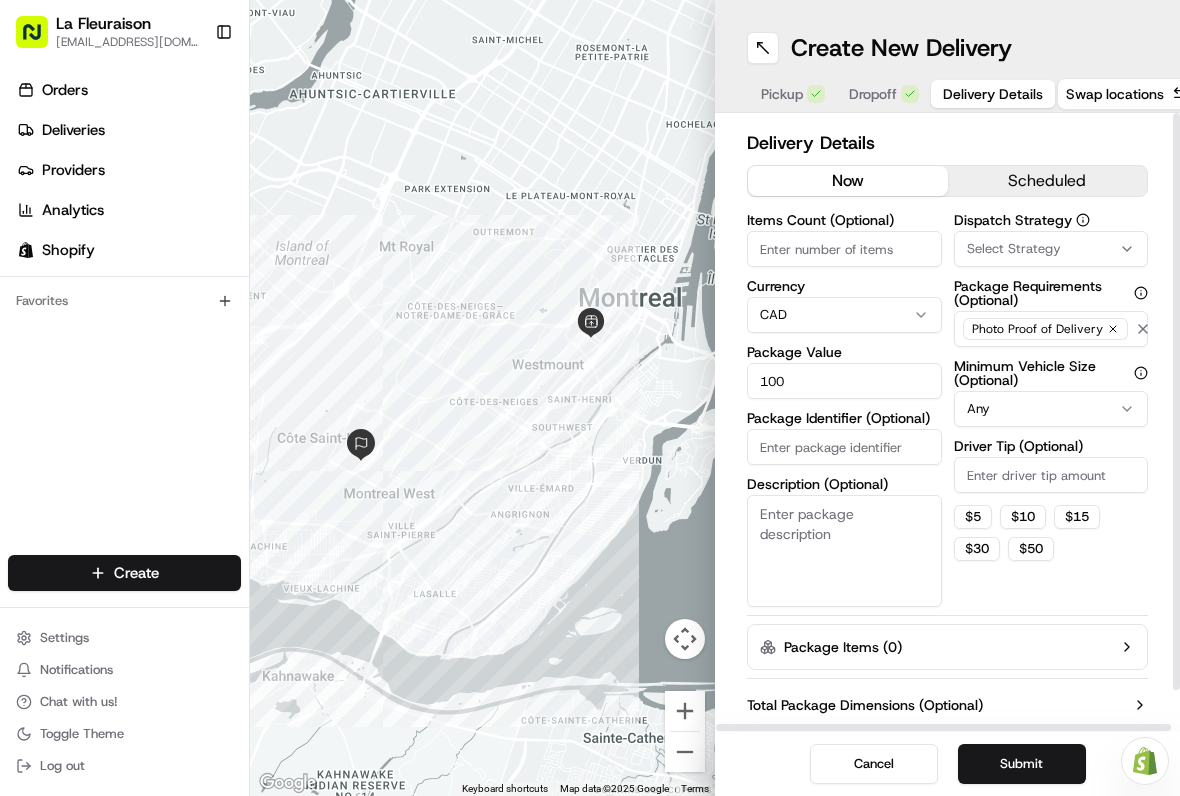 click on "scheduled" at bounding box center [1048, 181] 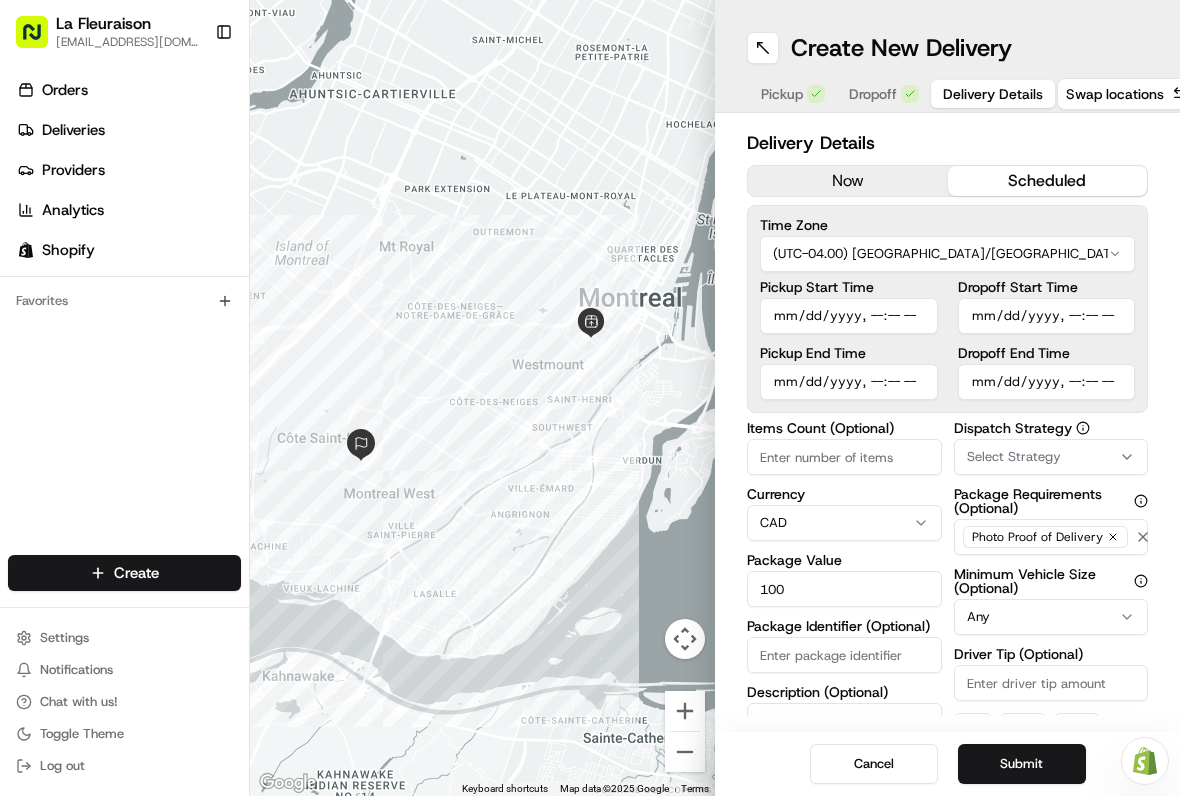 click on "Pickup Start Time" at bounding box center [849, 316] 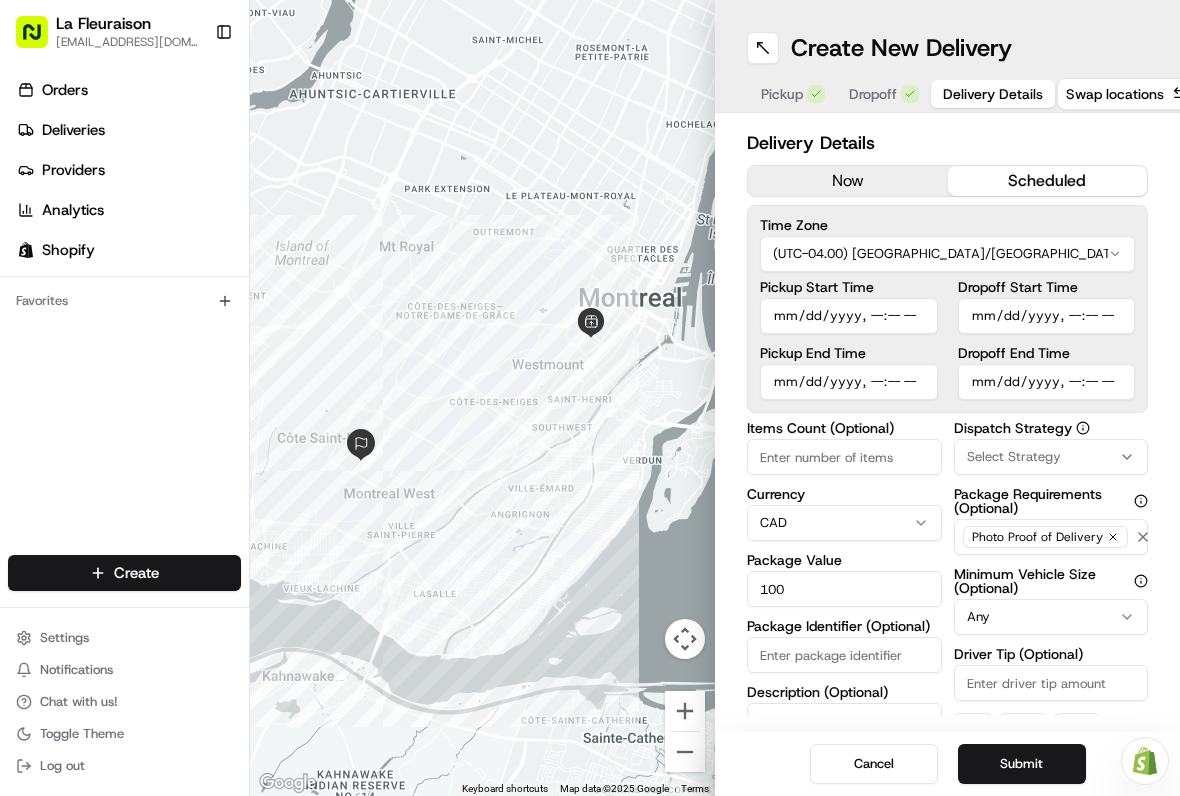 type on "2025-07-16T18:35" 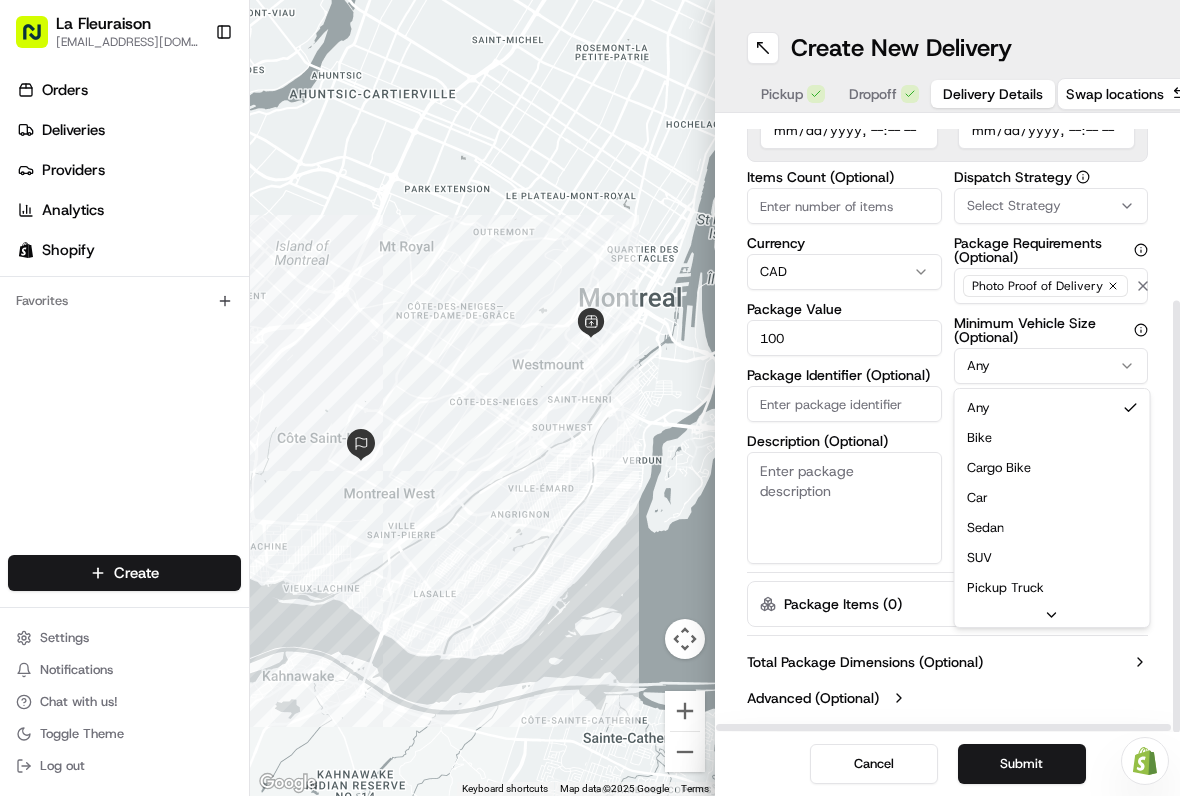 scroll, scrollTop: 255, scrollLeft: 0, axis: vertical 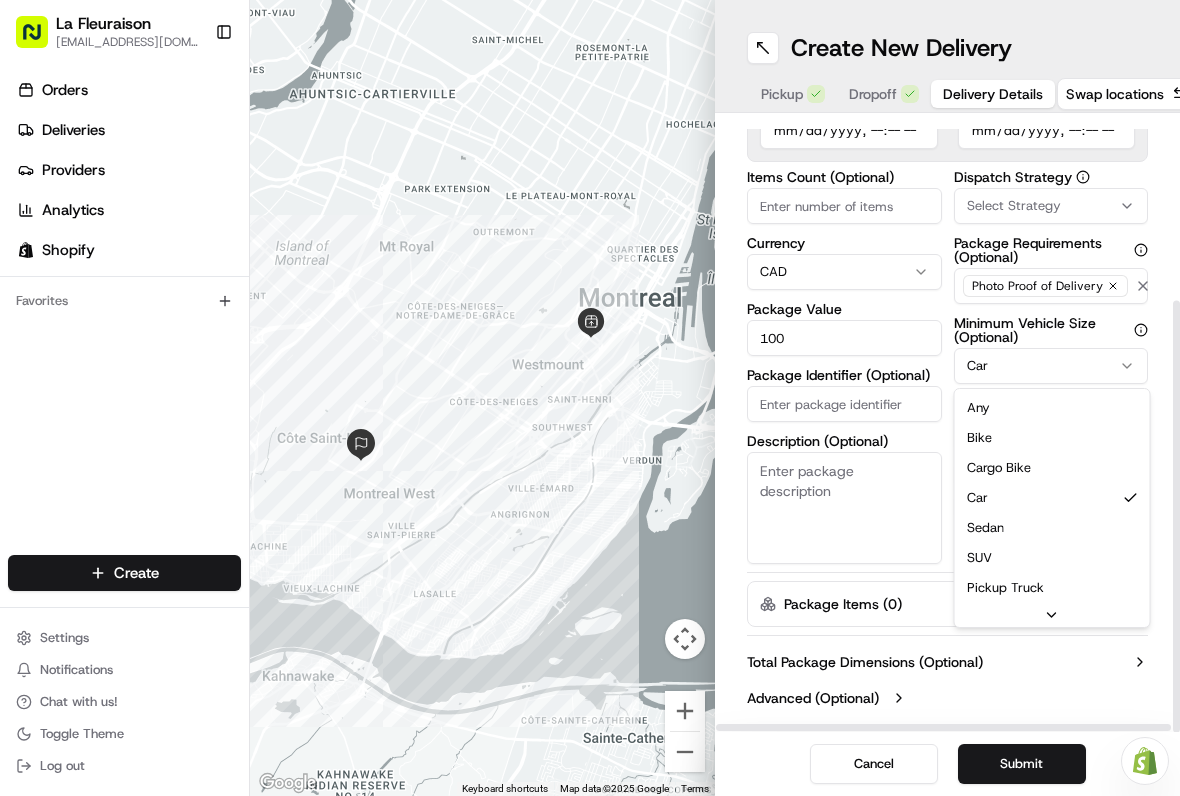 click on "La Fleuraison [EMAIL_ADDRESS][DOMAIN_NAME] Toggle Sidebar Orders Deliveries Providers Analytics Shopify Favorites Main Menu Members & Organization Organization Users Roles Preferences Customization Tracking Orchestration Automations Locations Pickup Locations Dropoff Locations Billing Billing Refund Requests Integrations Notification Triggers Webhooks API Keys Request Logs Create Settings Notifications Chat with us! Toggle Theme Log out Need help with your Shopify Onboarding? Reach out to Support by clicking this button! To navigate the map with touch gestures double-tap and hold your finger on the map, then drag the map. ← Move left → Move right ↑ Move up ↓ Move down + Zoom in - Zoom out Home Jump left by 75% End Jump right by 75% Page Up Jump up by 75% Page Down Jump down by 75% Keyboard shortcuts Map Data Map data ©2025 Google Map data ©2025 Google 2 km  Click to toggle between metric and imperial units Terms Report a map error Create New Delivery Pickup Dropoff Delivery Details now $" at bounding box center [590, 398] 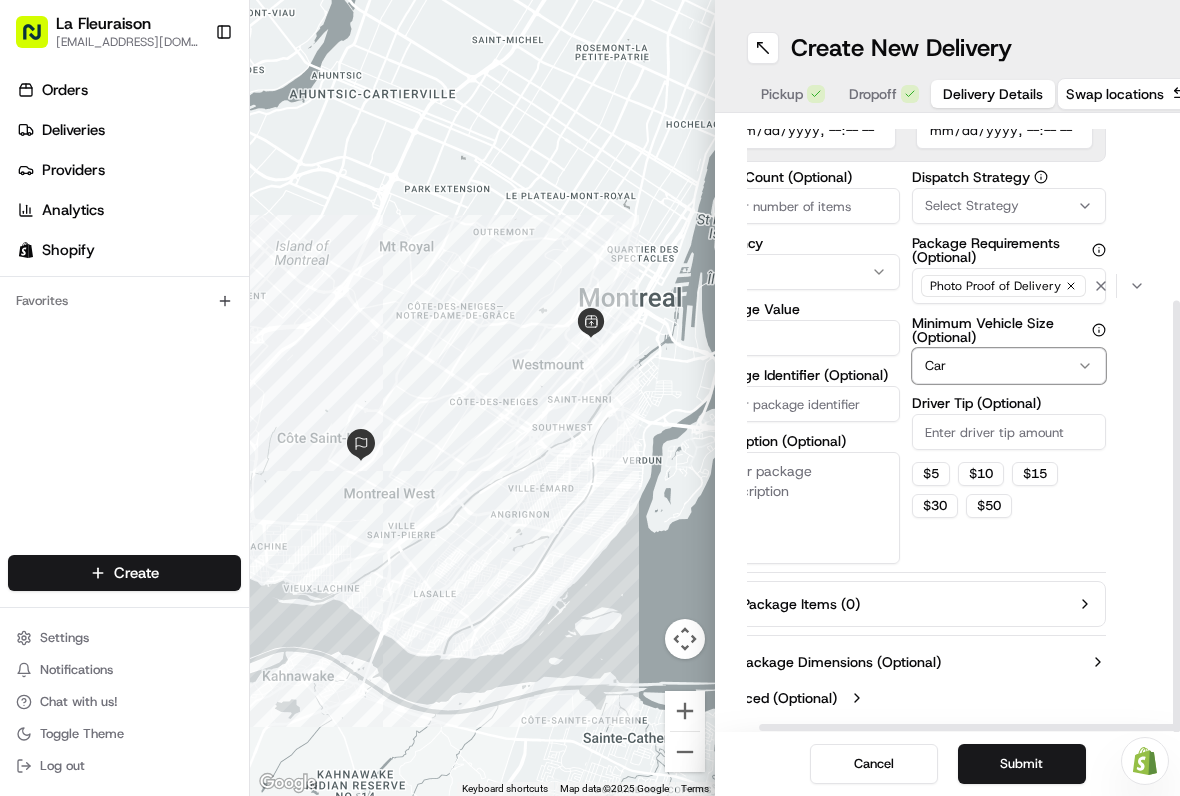 scroll, scrollTop: 255, scrollLeft: 42, axis: both 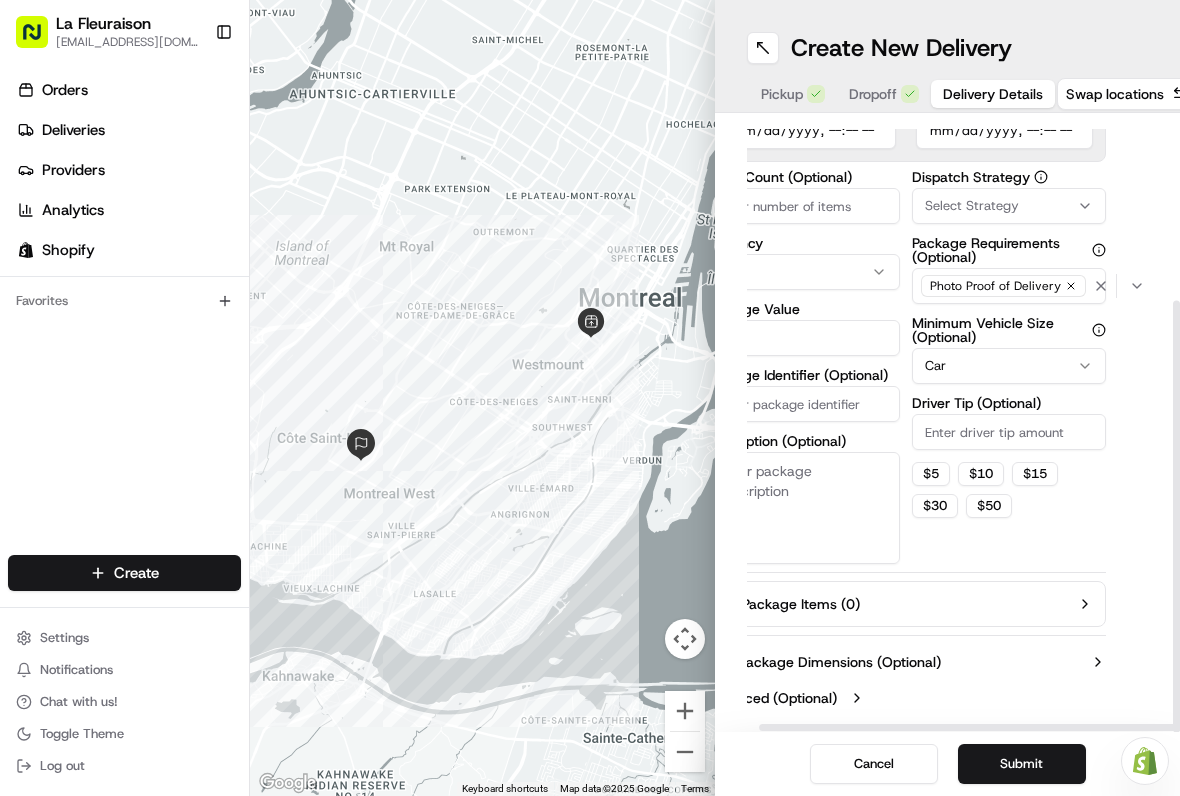 click on "Submit" at bounding box center (1022, 764) 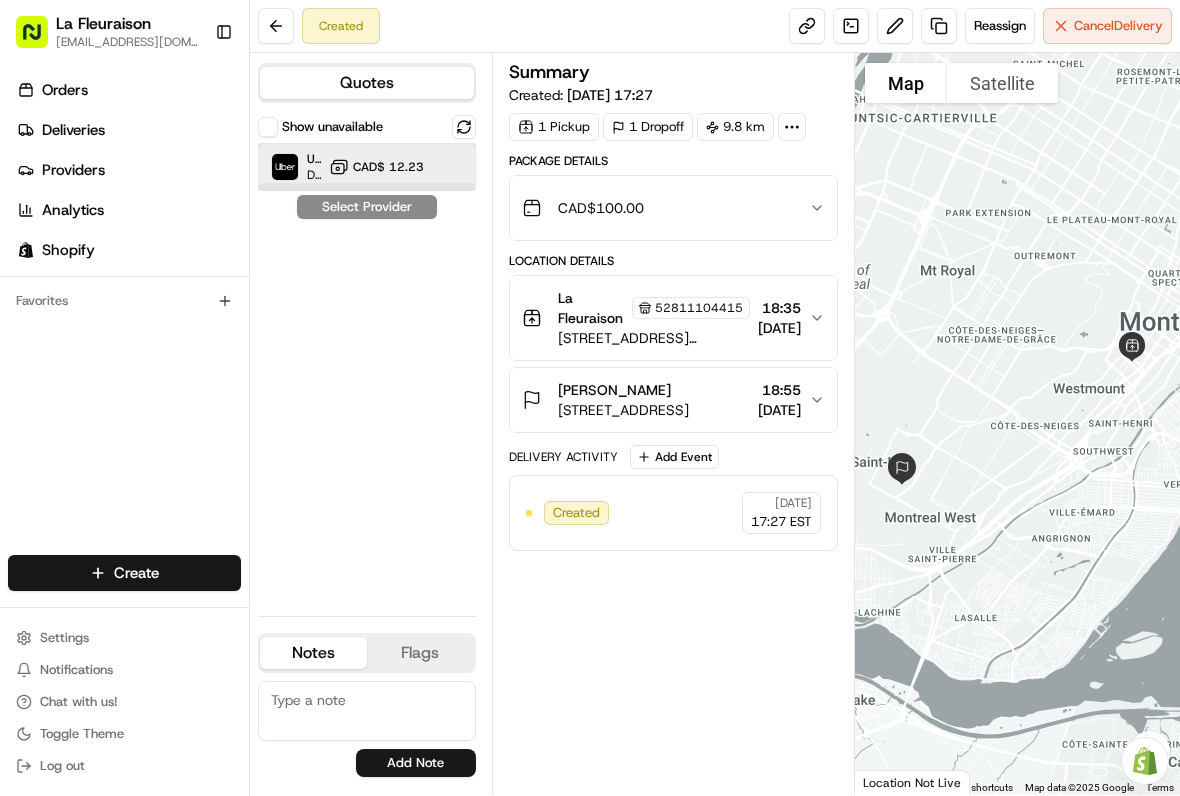 click at bounding box center [285, 167] 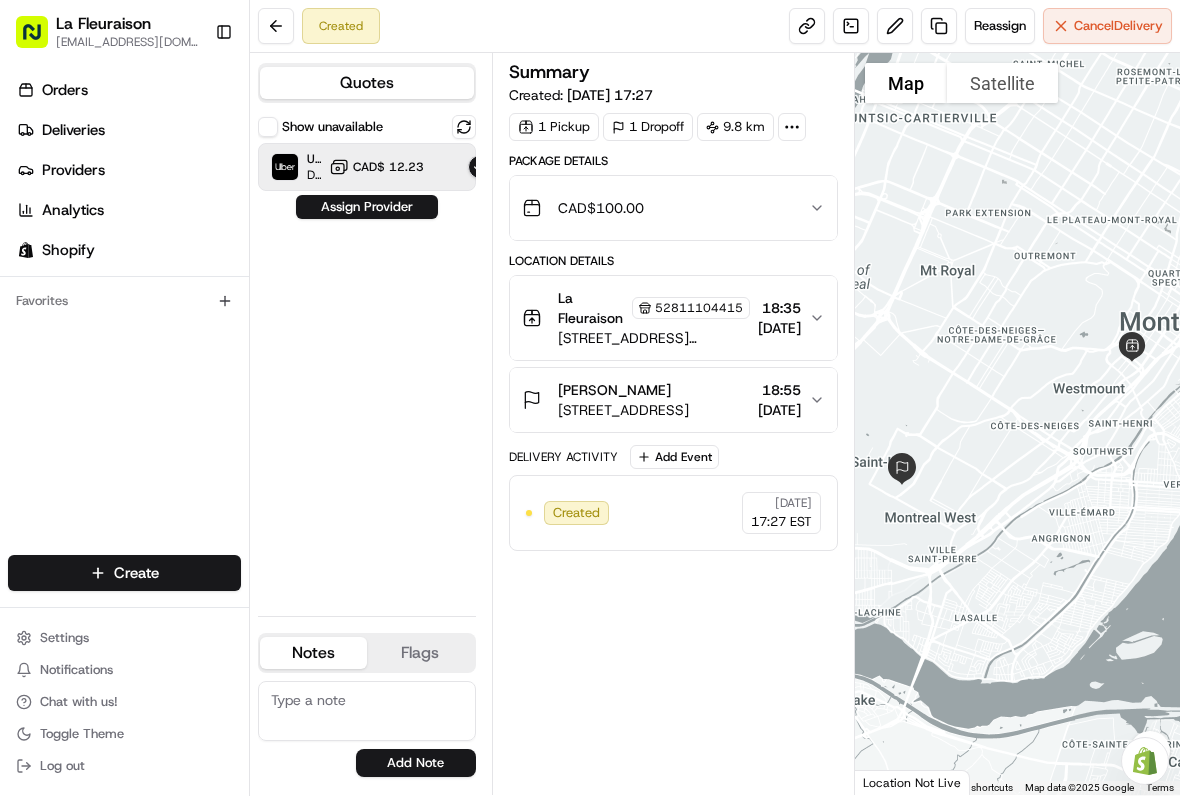 click on "Assign Provider" at bounding box center (367, 207) 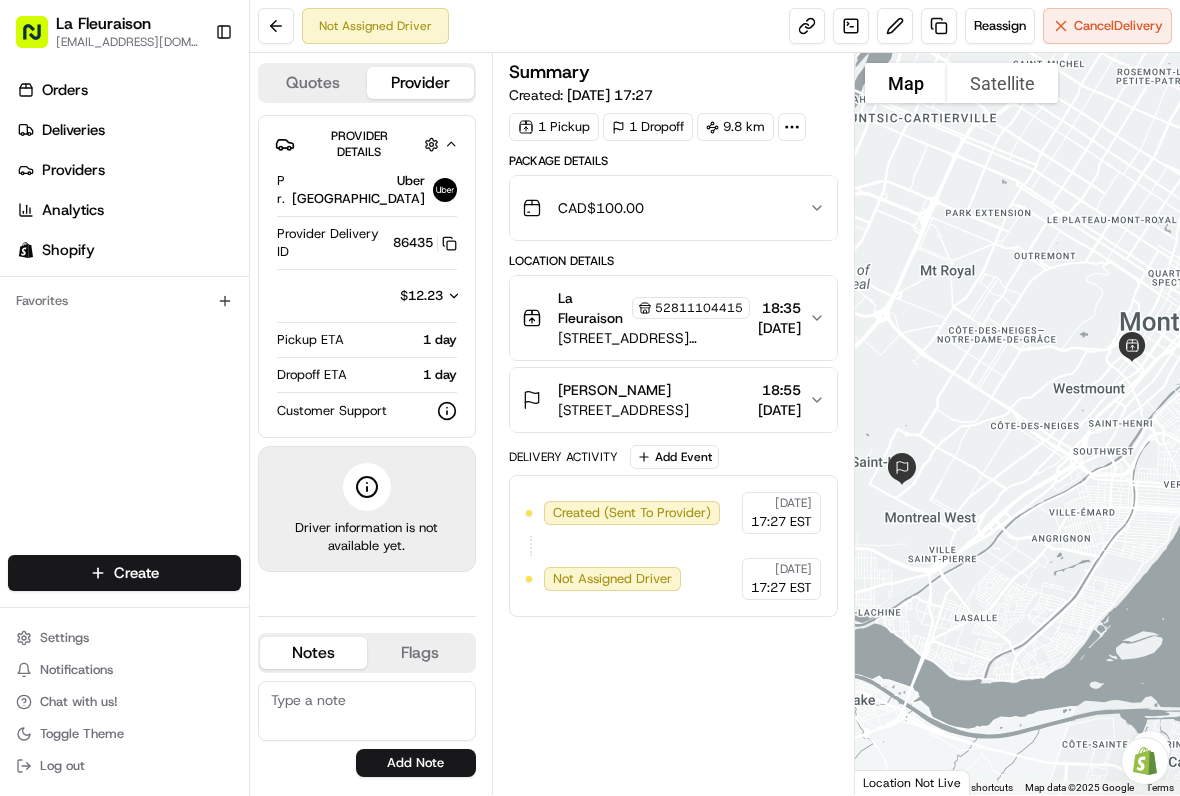 click on "Deliveries" at bounding box center [73, 130] 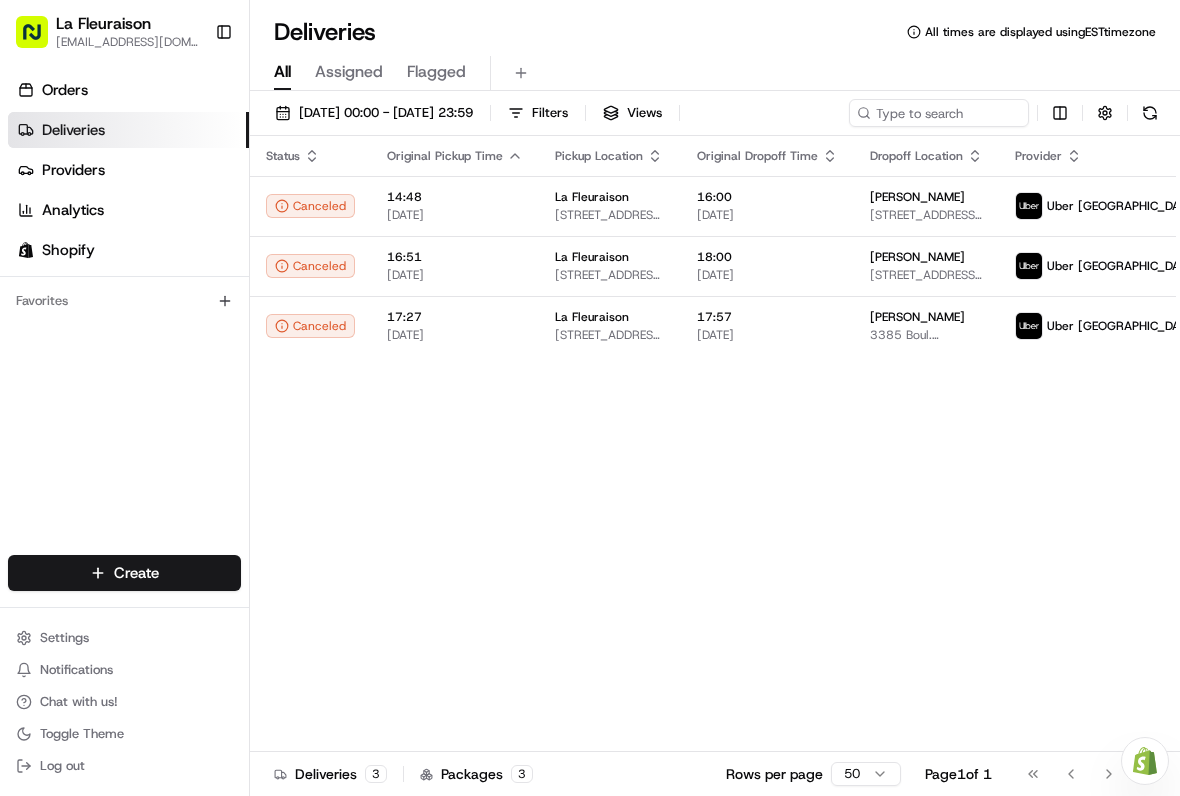 click on "[DATE] 00:00 - [DATE] 23:59" at bounding box center (374, 113) 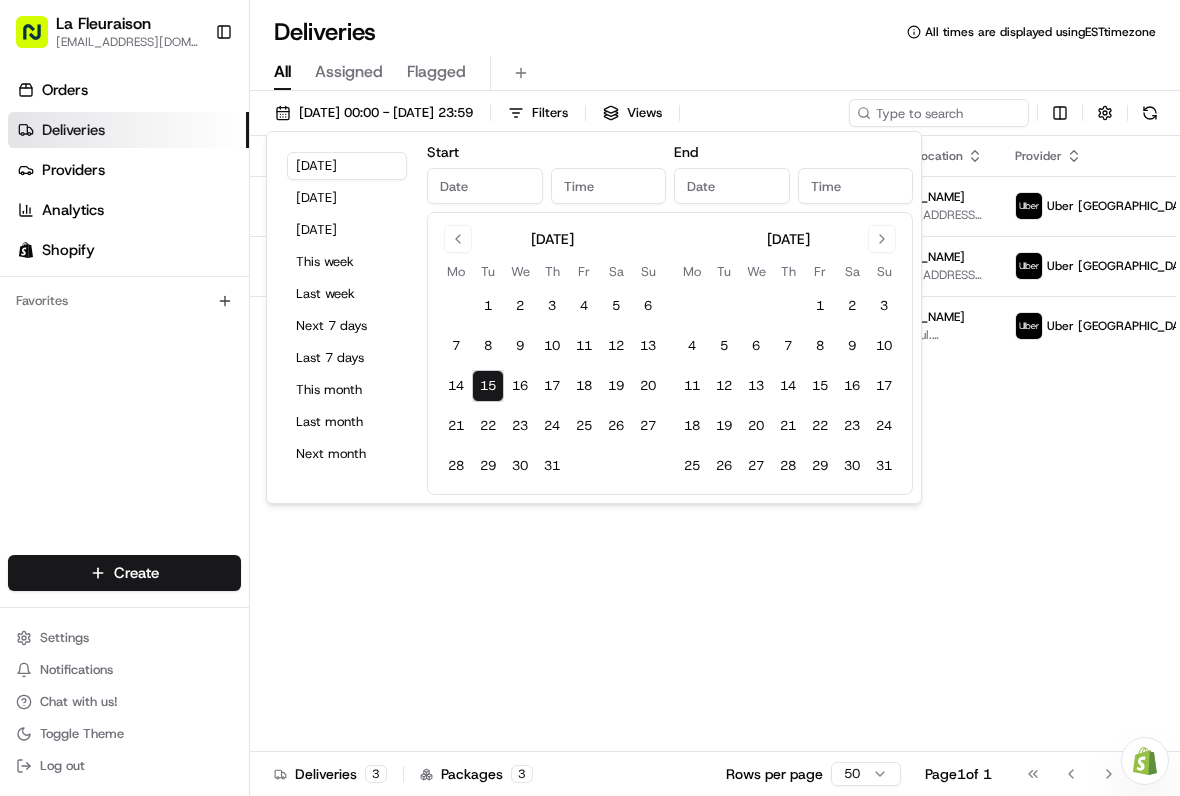 type on "Jul 15, 2025" 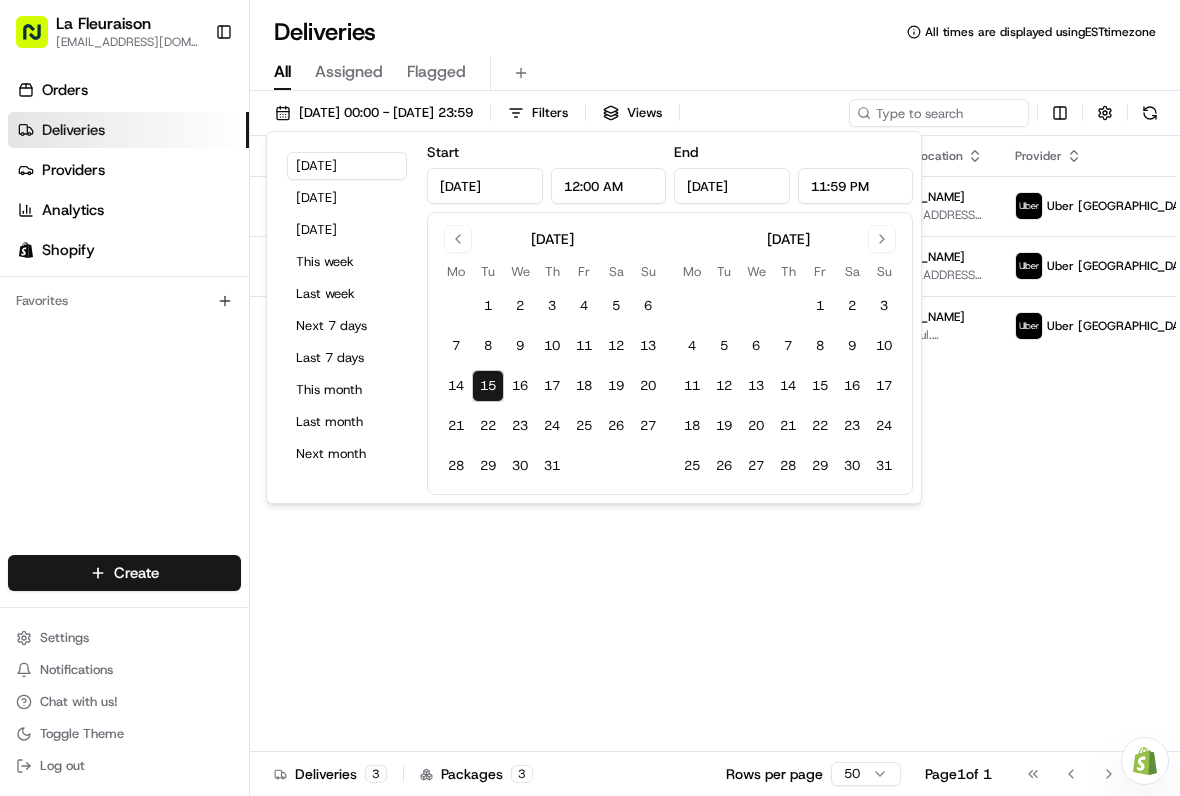 click on "16" at bounding box center [520, 386] 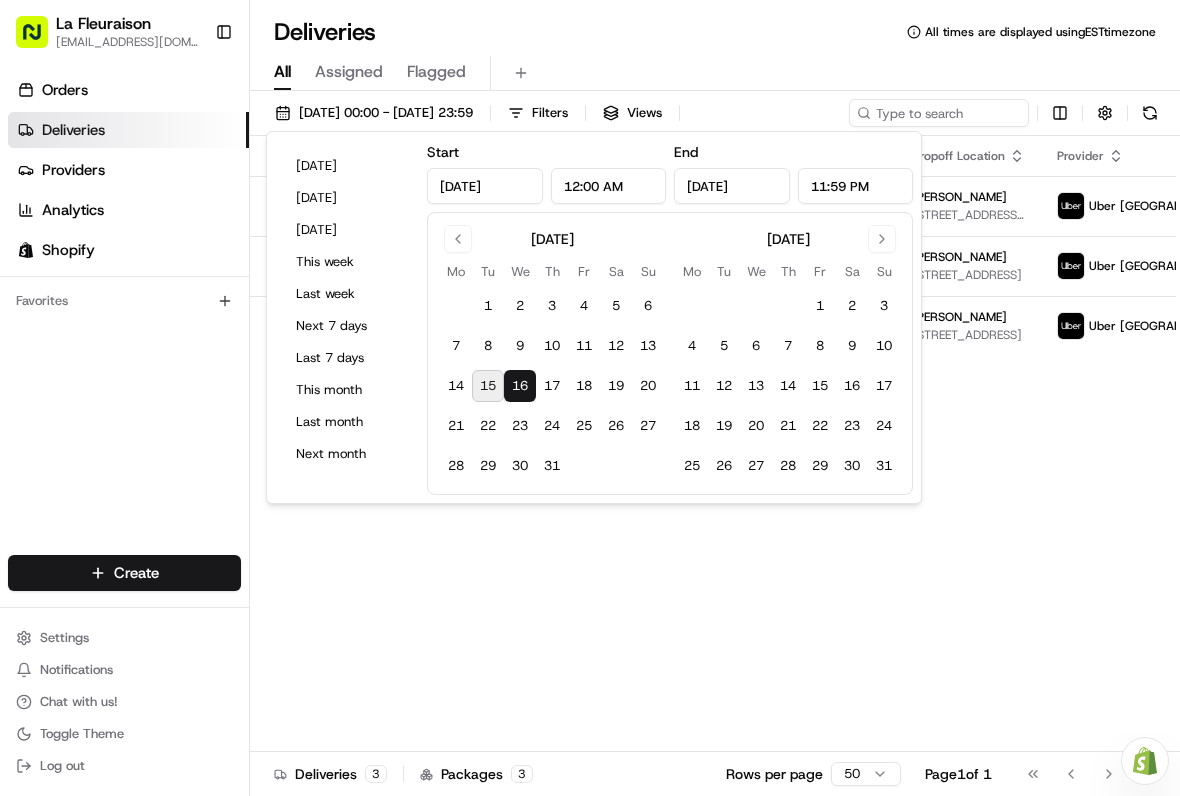 click on "Status Original Pickup Time Pickup Location Original Dropoff Time Dropoff Location Provider Action Not Assigned Driver 11:44 16/07/2025 La Fleuraison 1970 Rue Sainte-Catherine, Montréal, QC H3H 1M4, CA 13:00 16/07/2025 Ugo Mancia 4166 Av. Laval, Montréal, QC H2W 2J3, Canada Uber Canada Not Assigned Driver 17:33 16/07/2025 La Fleuraison 1970 Rue Sainte-Catherine, Montréal, QC H3H 1M4, CA 19:00 16/07/2025 Rim Hamouda 7137 15e Avenue, Montréal, QC H2A 2T9, Canada Uber Canada Not Assigned Driver 18:35 16/07/2025 La Fleuraison 1970 Rue Sainte-Catherine, Montréal, QC H3H 1M4, CA 18:55 16/07/2025 Junghwa Jung 5547 Ashdale Ave, Côte Saint-Luc, QC H4W, Canada Uber Canada" at bounding box center [790, 444] 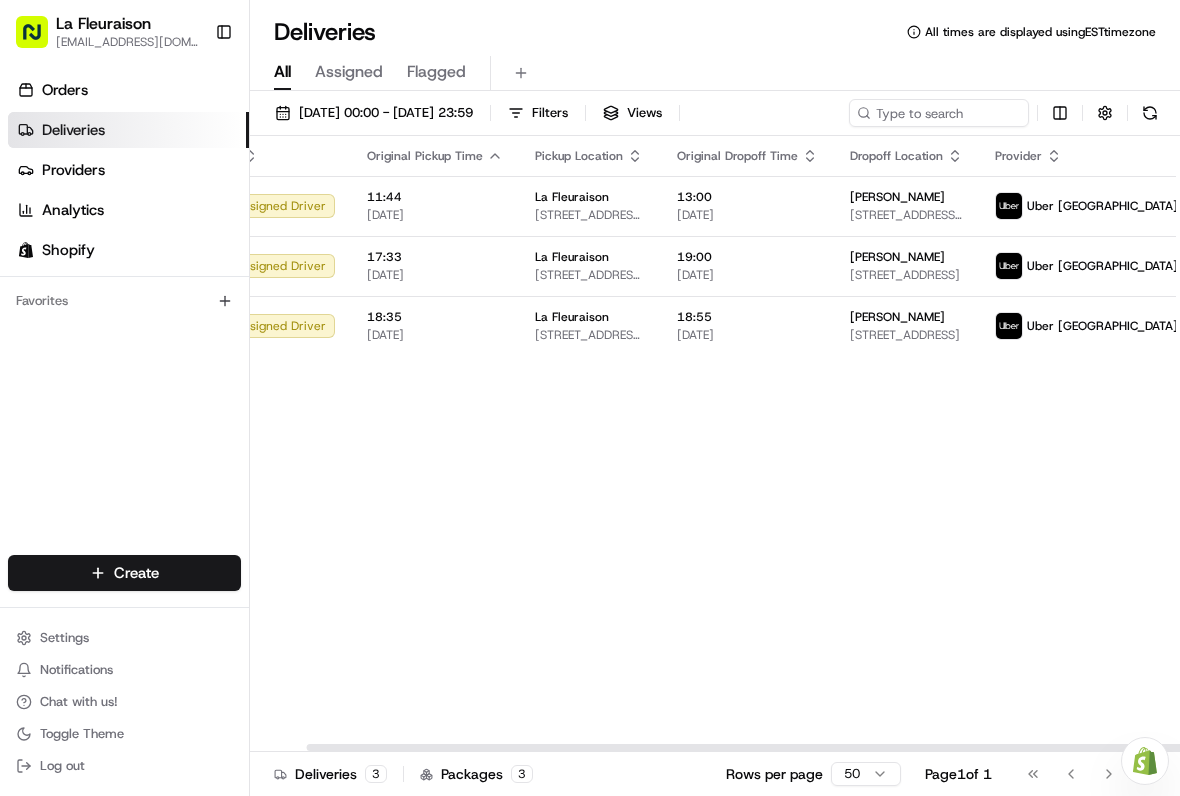 scroll, scrollTop: 0, scrollLeft: 59, axis: horizontal 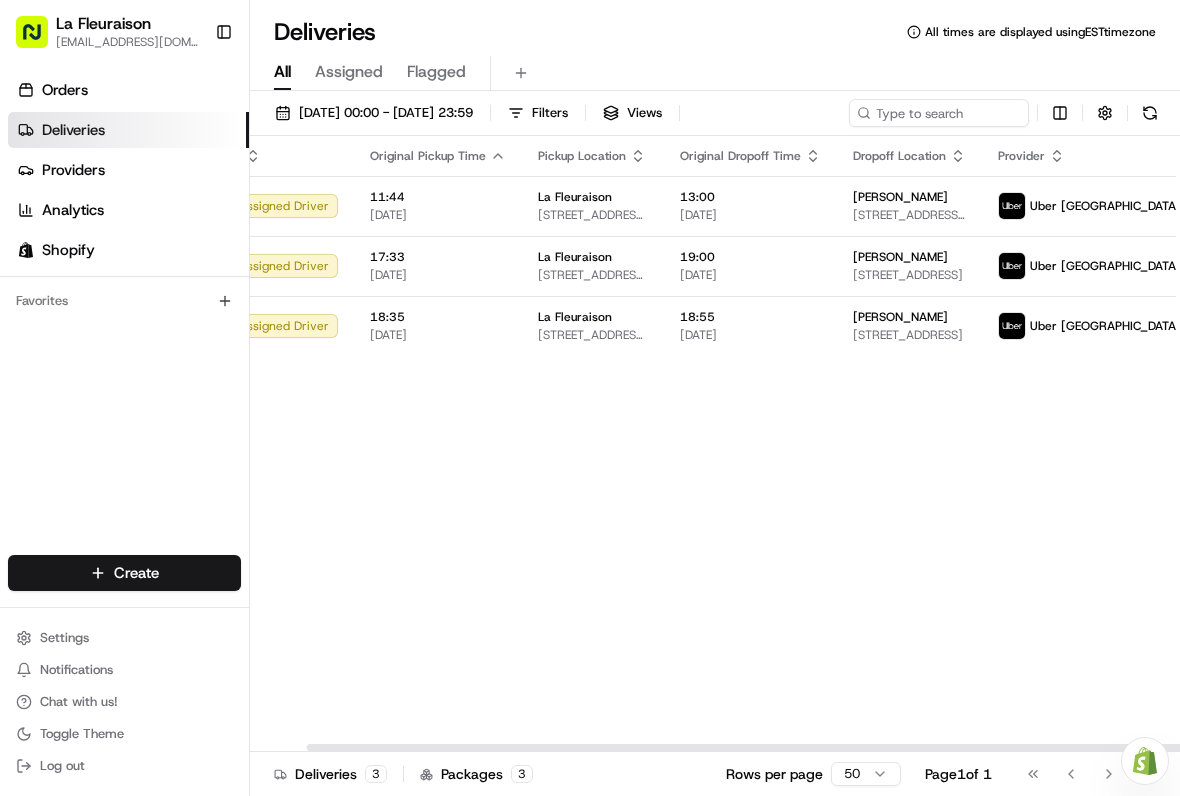 click at bounding box center (1243, 326) 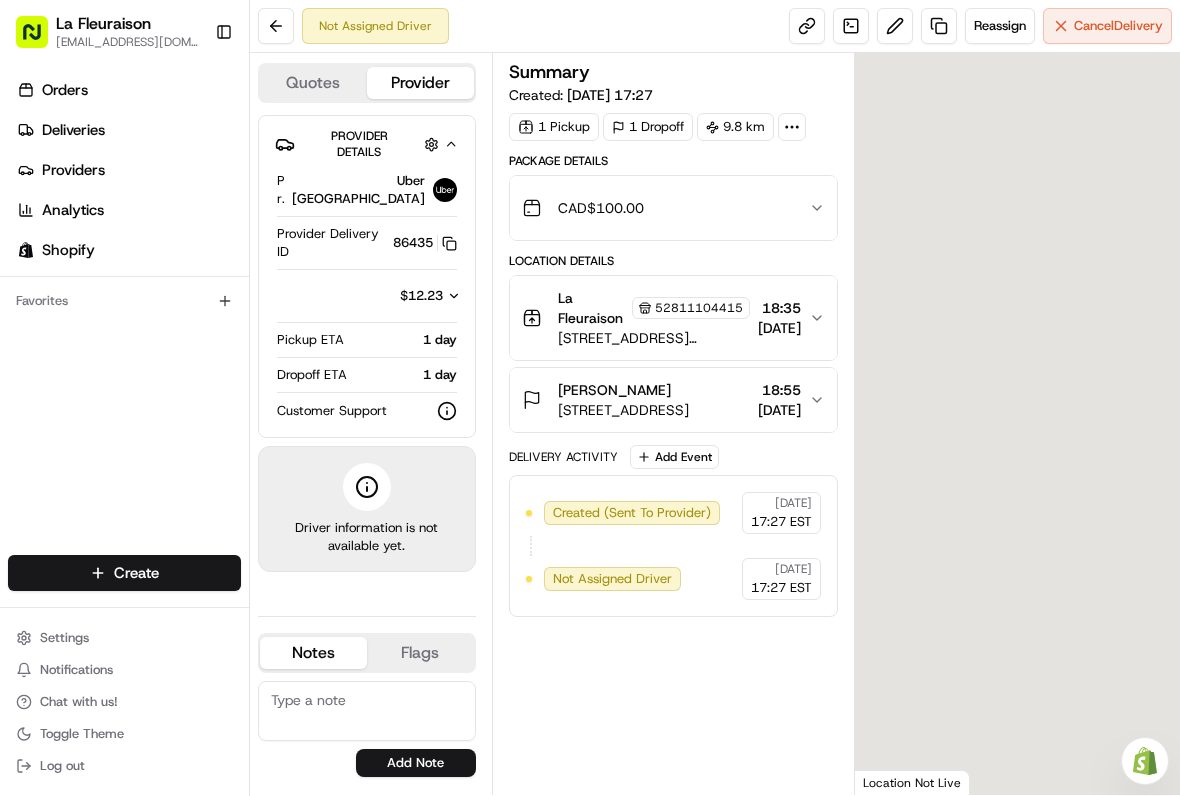 scroll, scrollTop: 0, scrollLeft: 0, axis: both 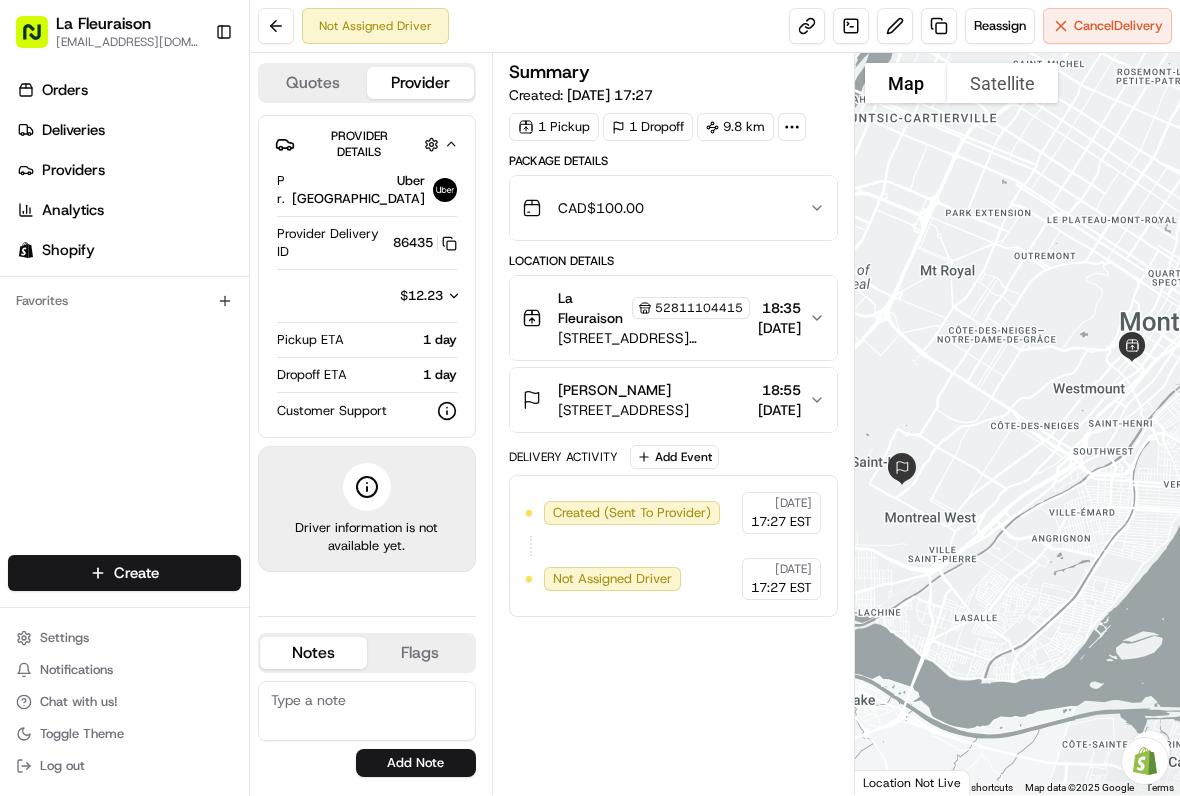 click on "Cancel  Delivery" at bounding box center [1118, 26] 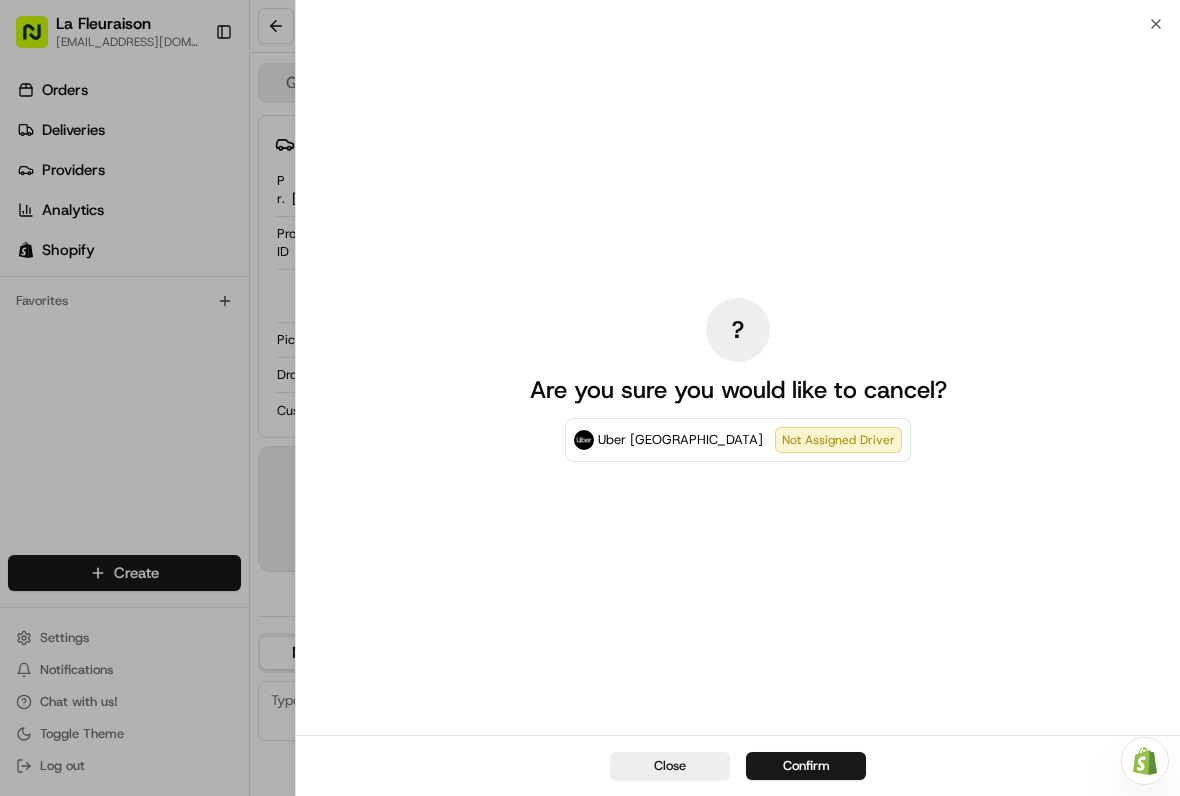 click on "Confirm" at bounding box center (806, 766) 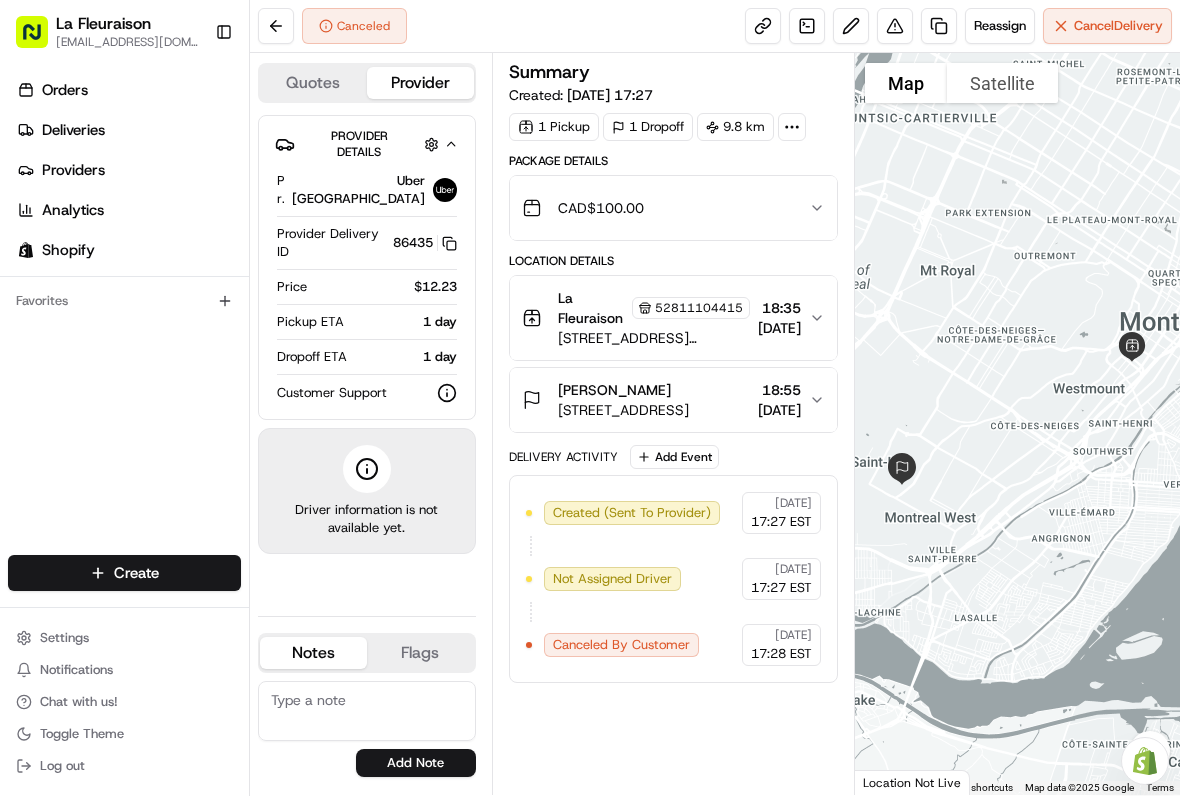 click on "Deliveries" at bounding box center (73, 130) 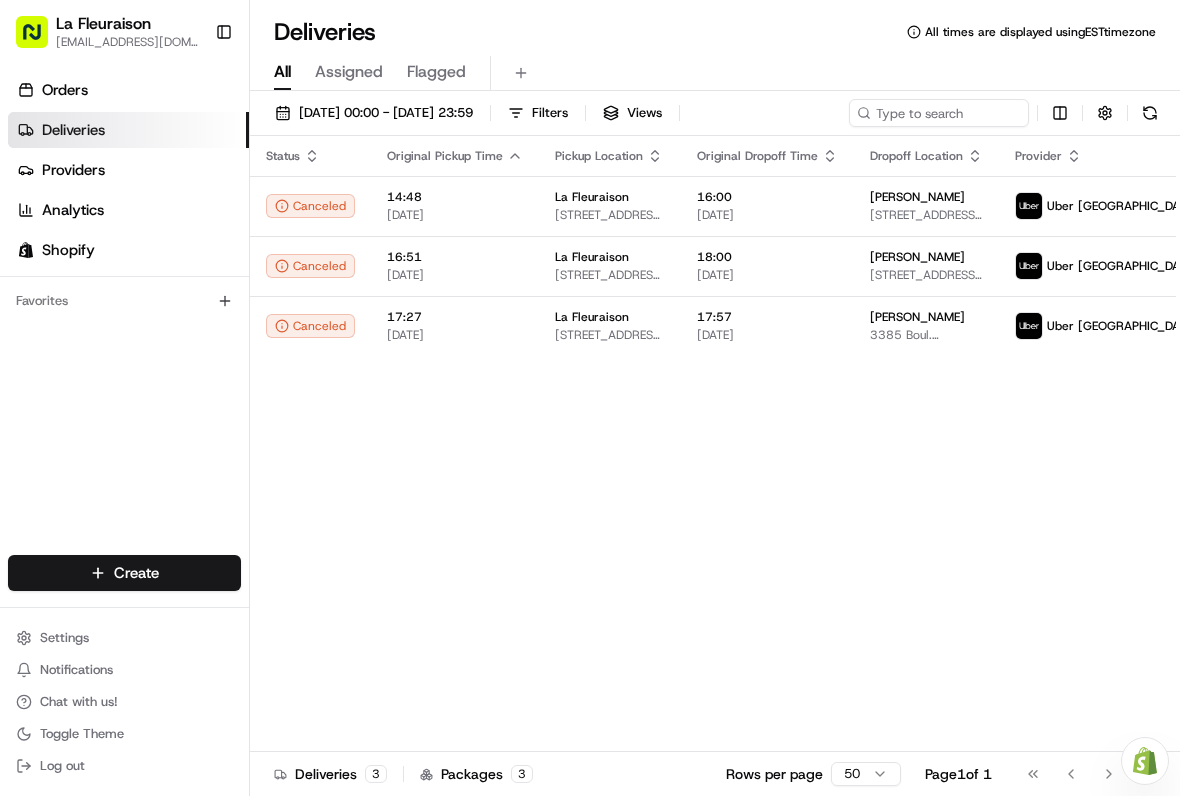 scroll, scrollTop: 0, scrollLeft: 0, axis: both 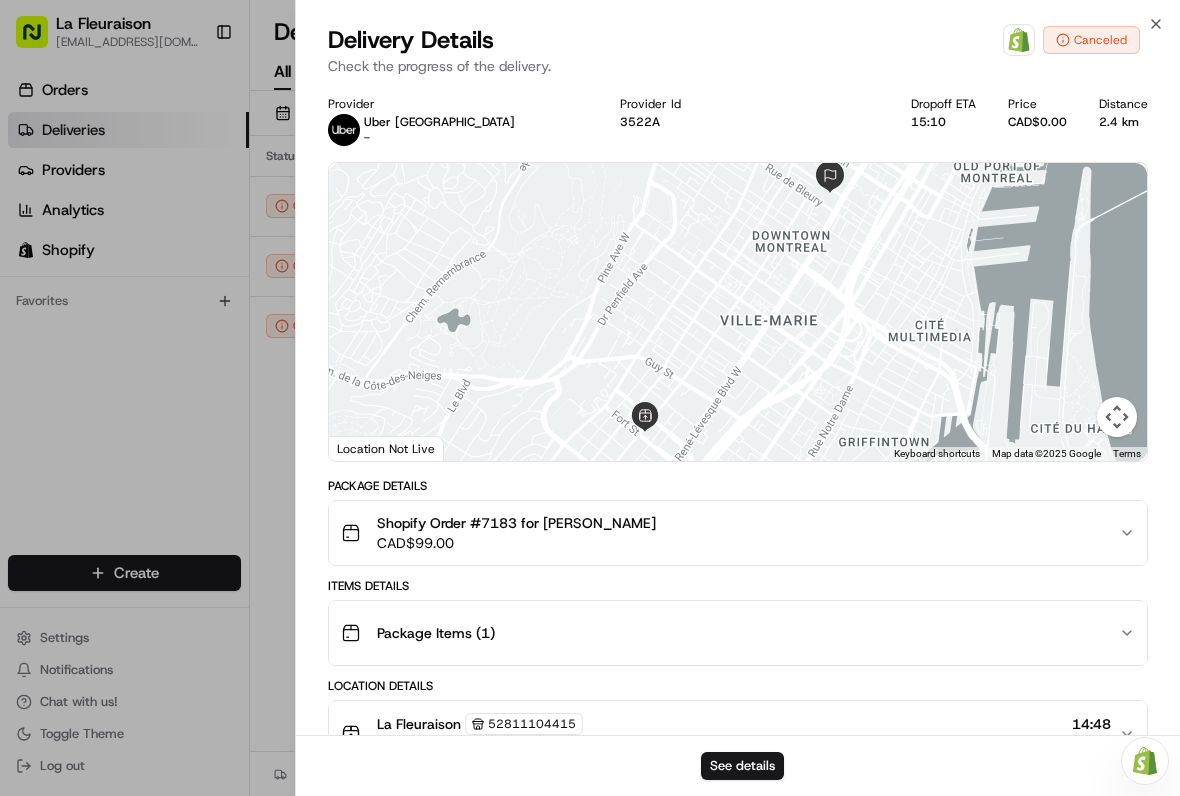 click 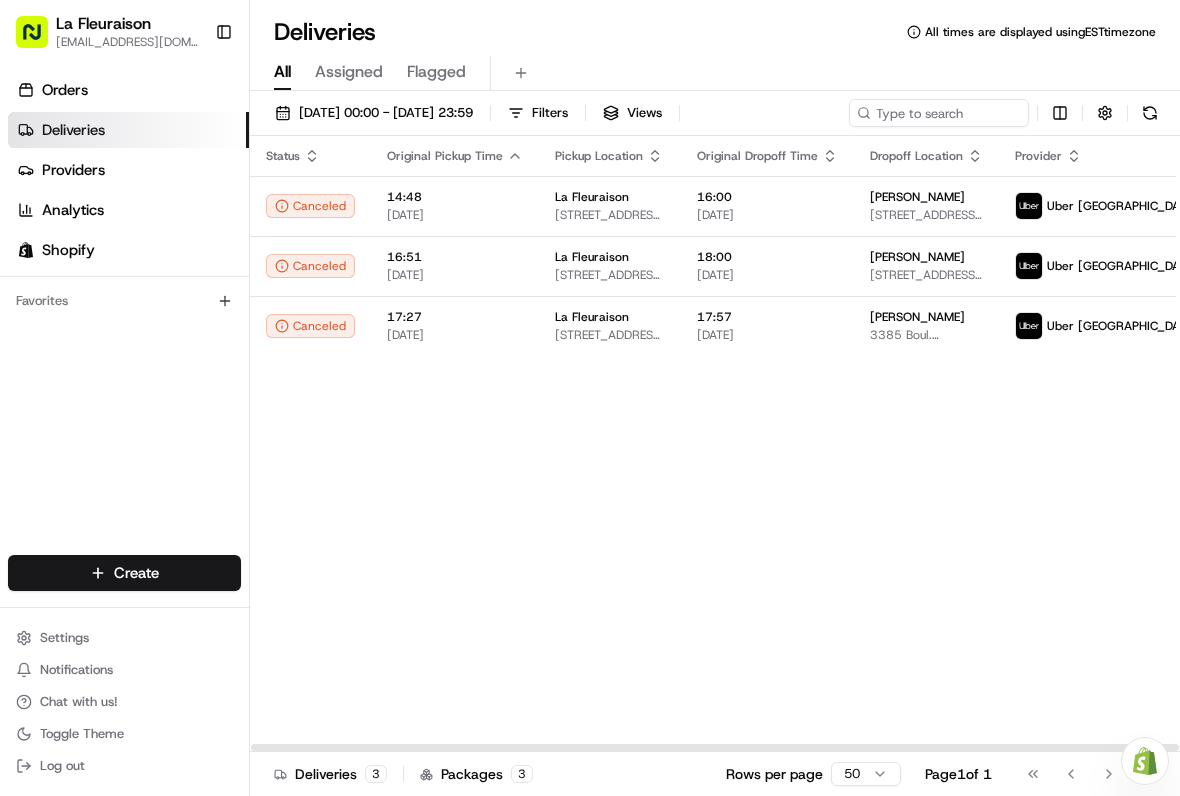 click at bounding box center (1260, 206) 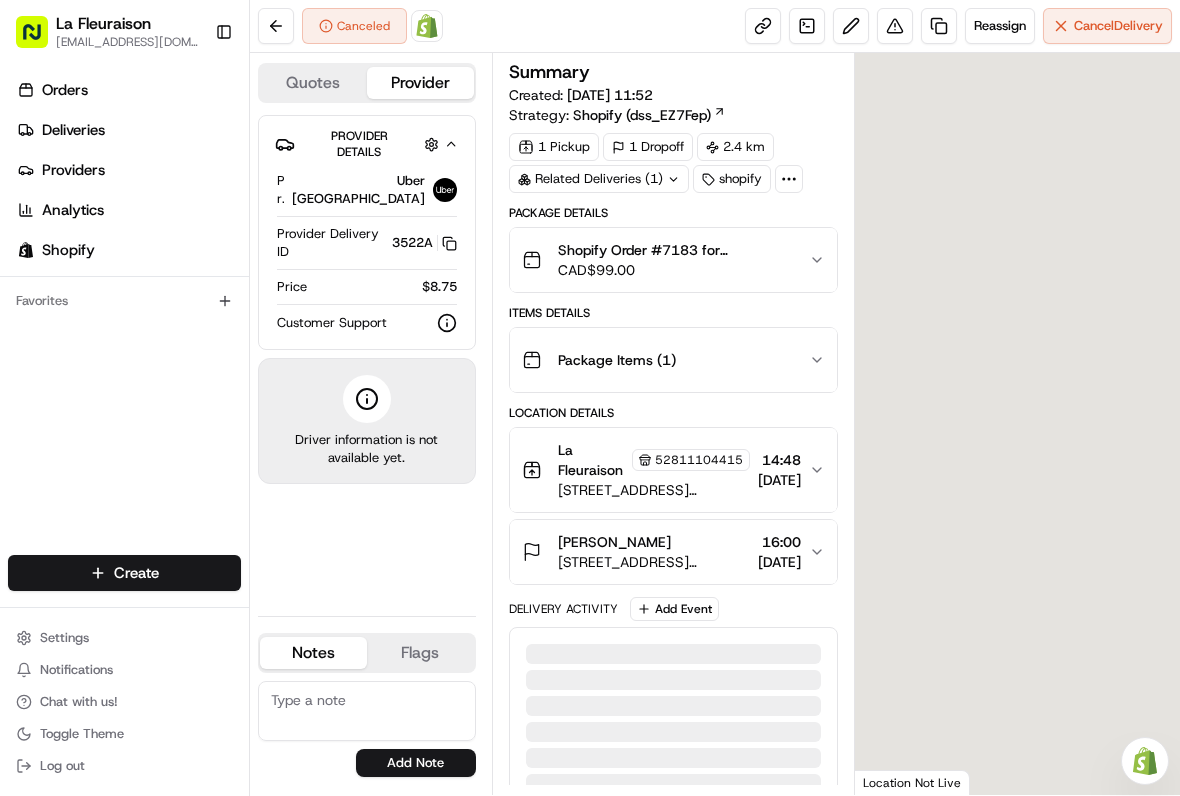 scroll, scrollTop: 0, scrollLeft: 0, axis: both 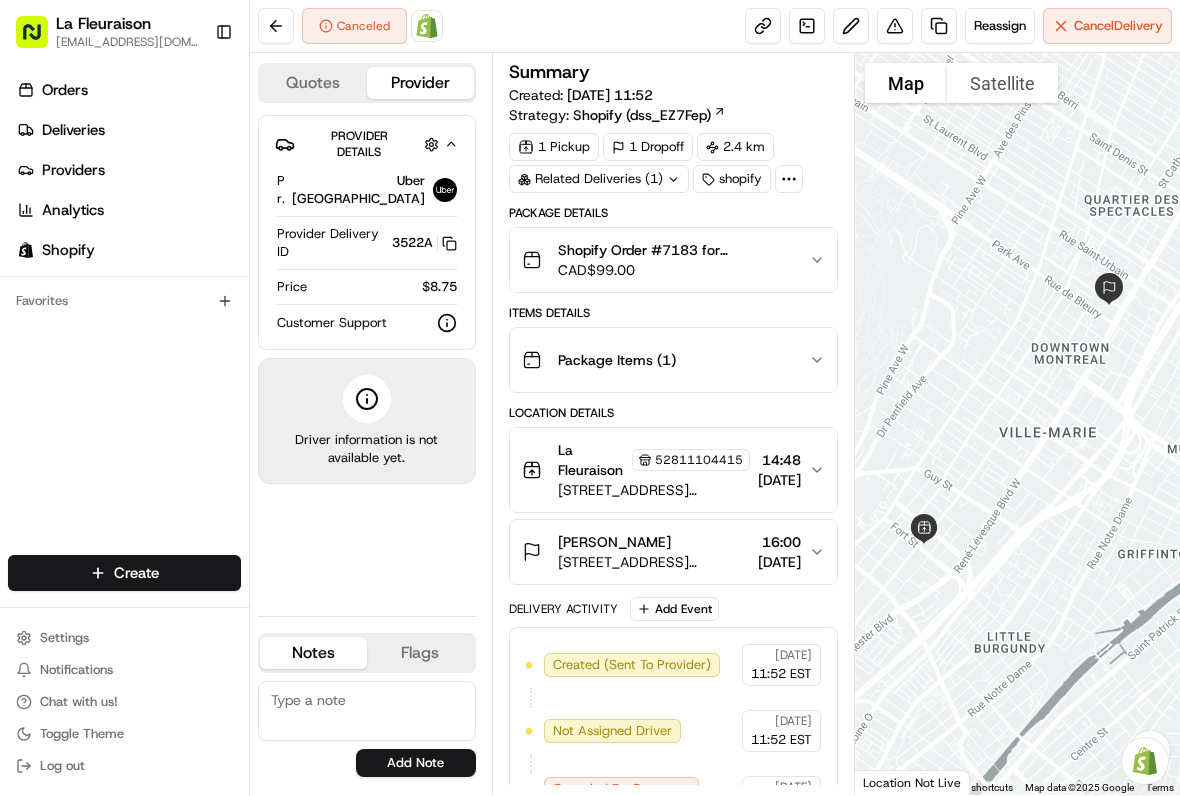 click on "Deliveries" at bounding box center (73, 130) 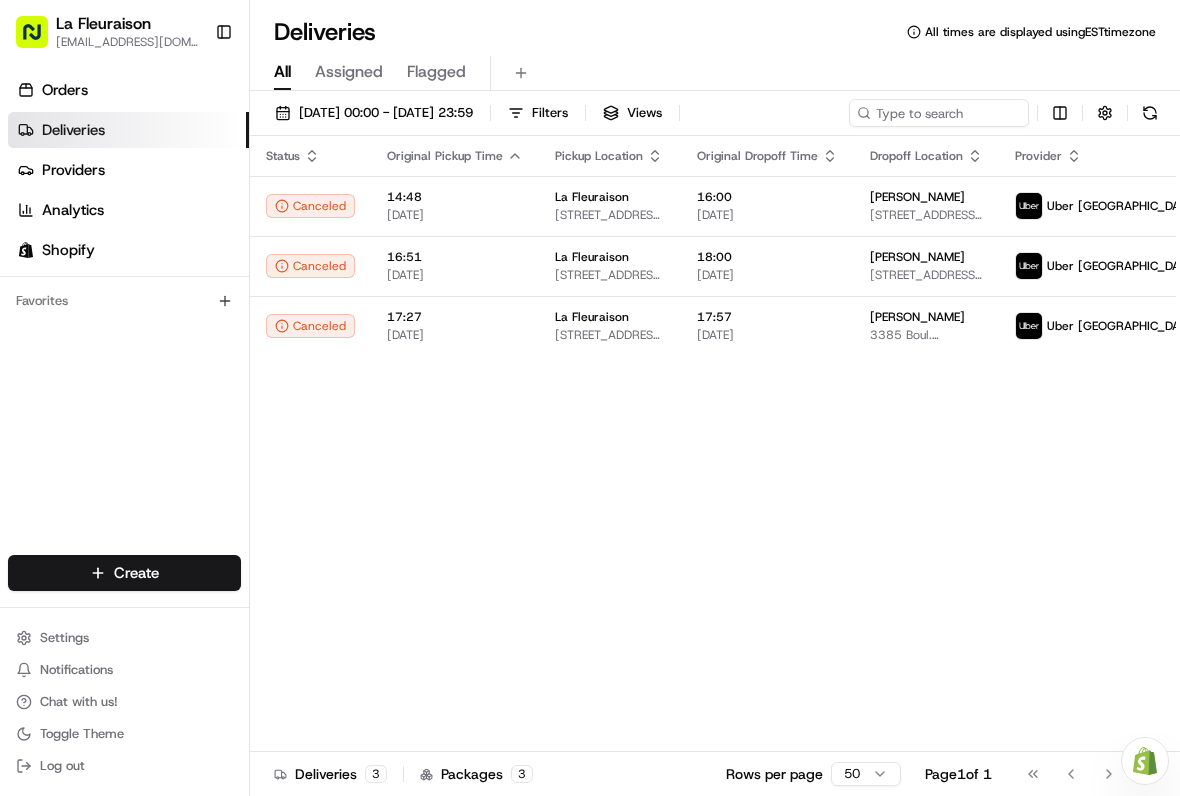scroll, scrollTop: 0, scrollLeft: 0, axis: both 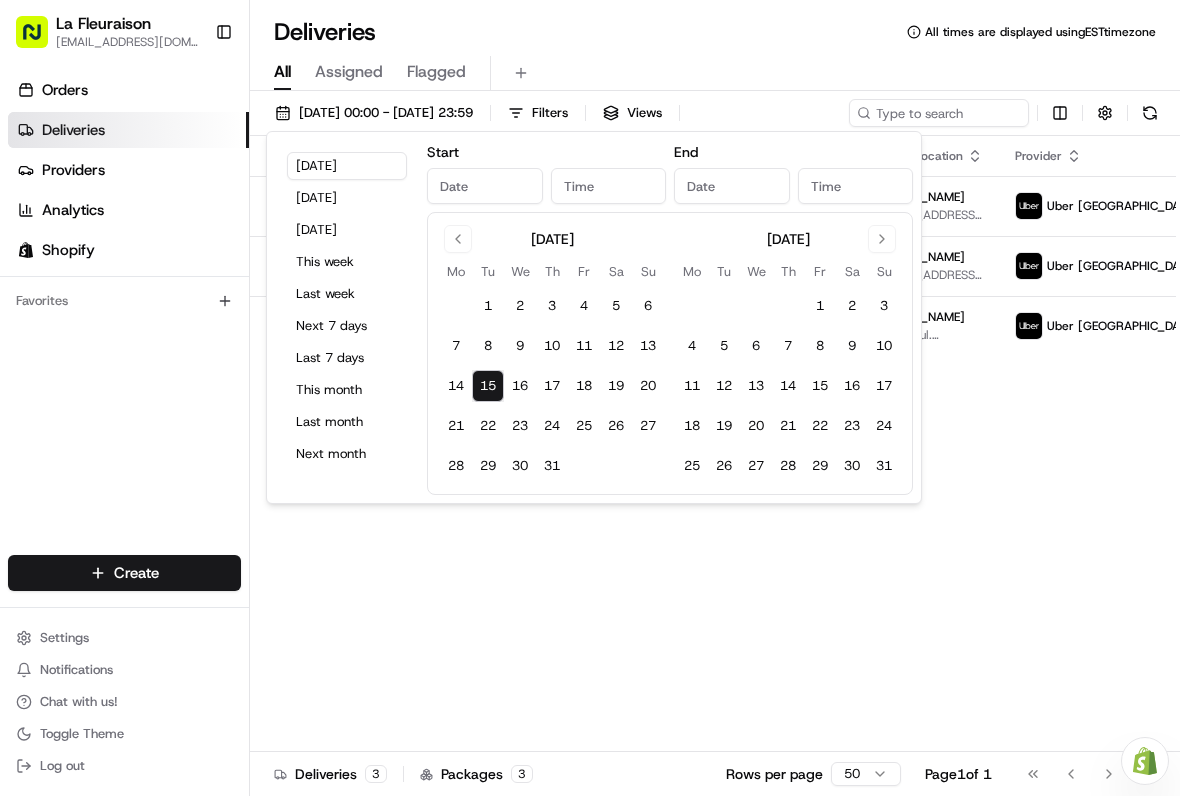 type on "Jul 15, 2025" 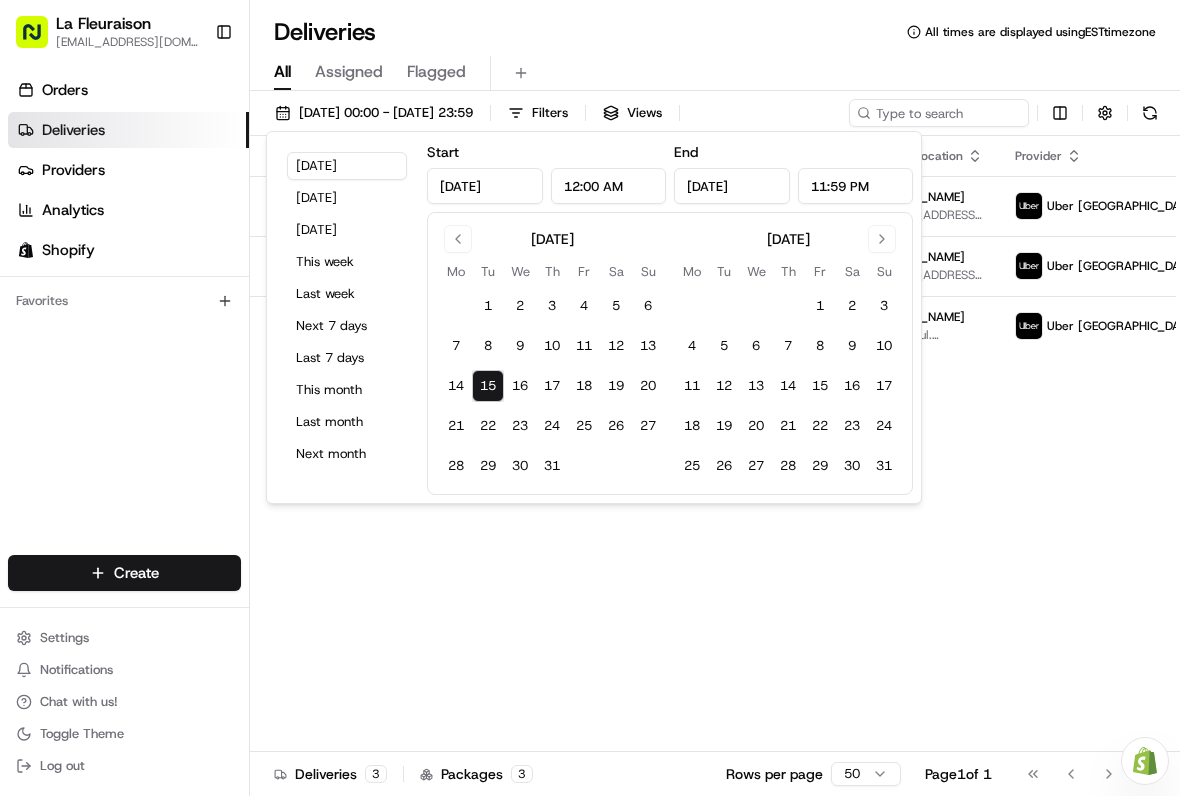 click on "17" at bounding box center (552, 386) 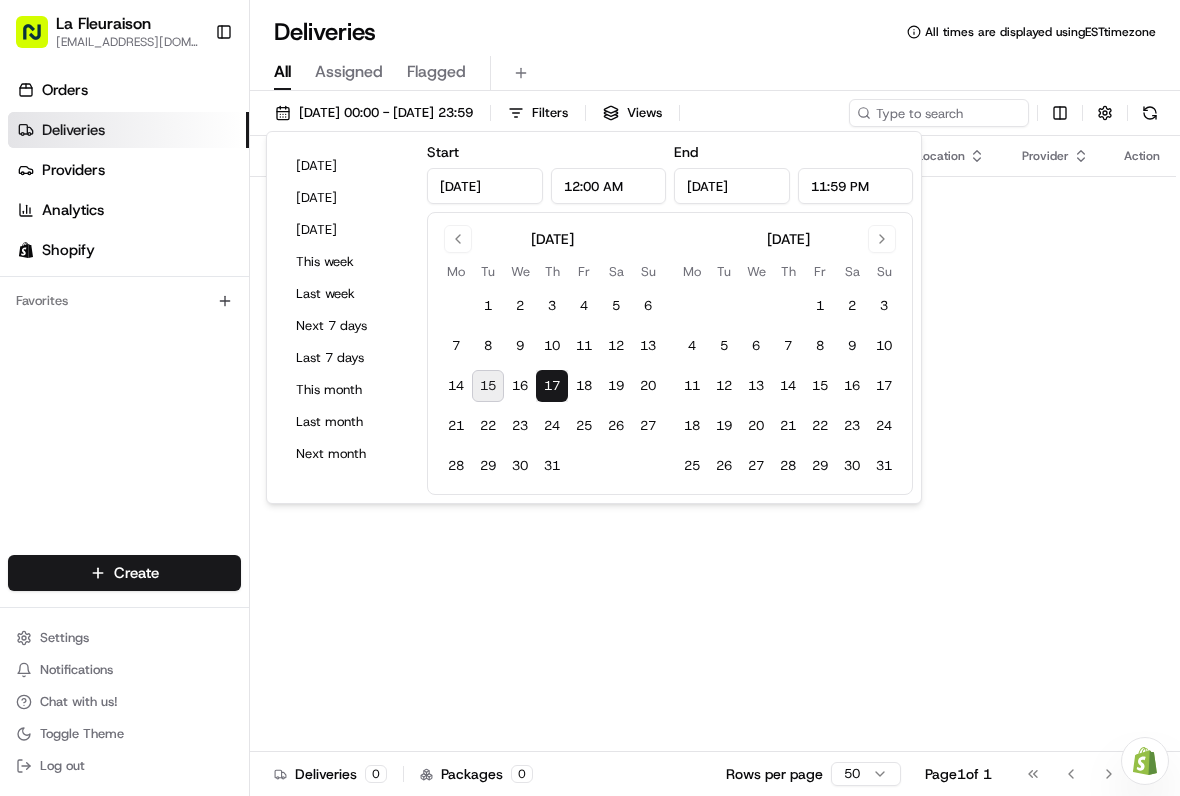 click on "19" at bounding box center (616, 386) 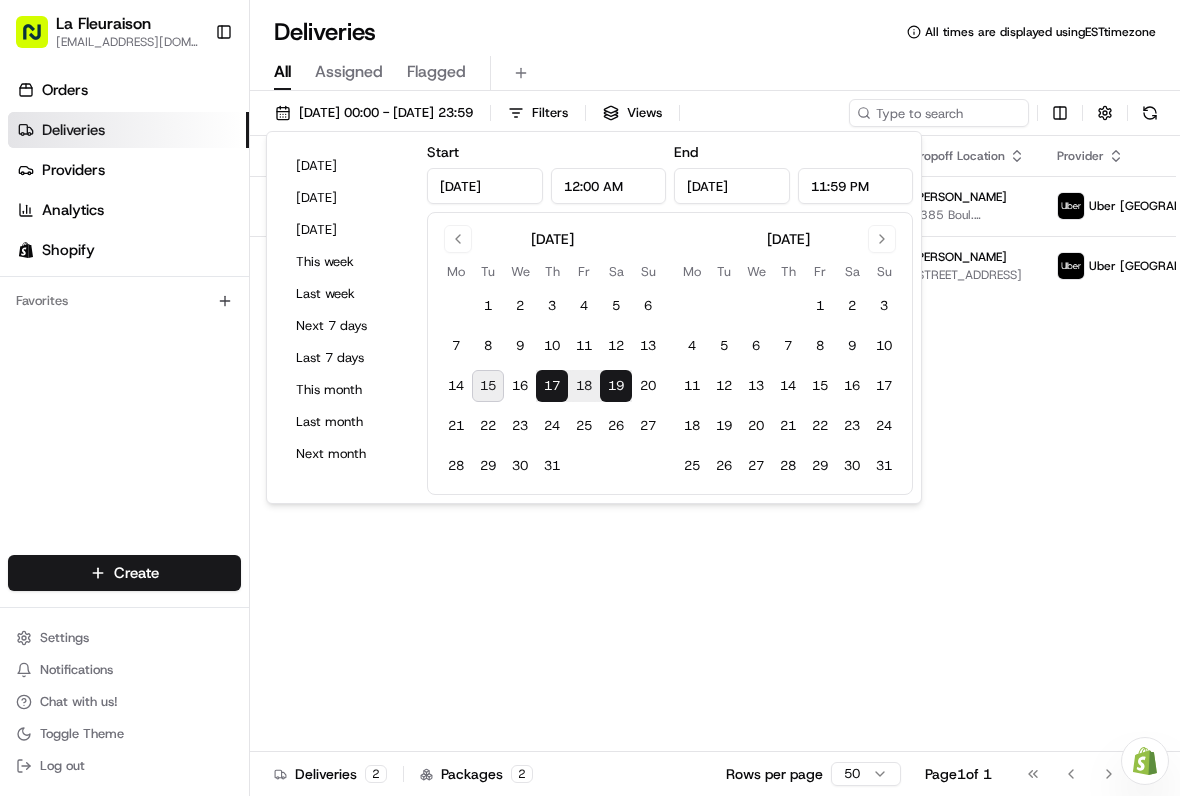 click on "17" at bounding box center [552, 386] 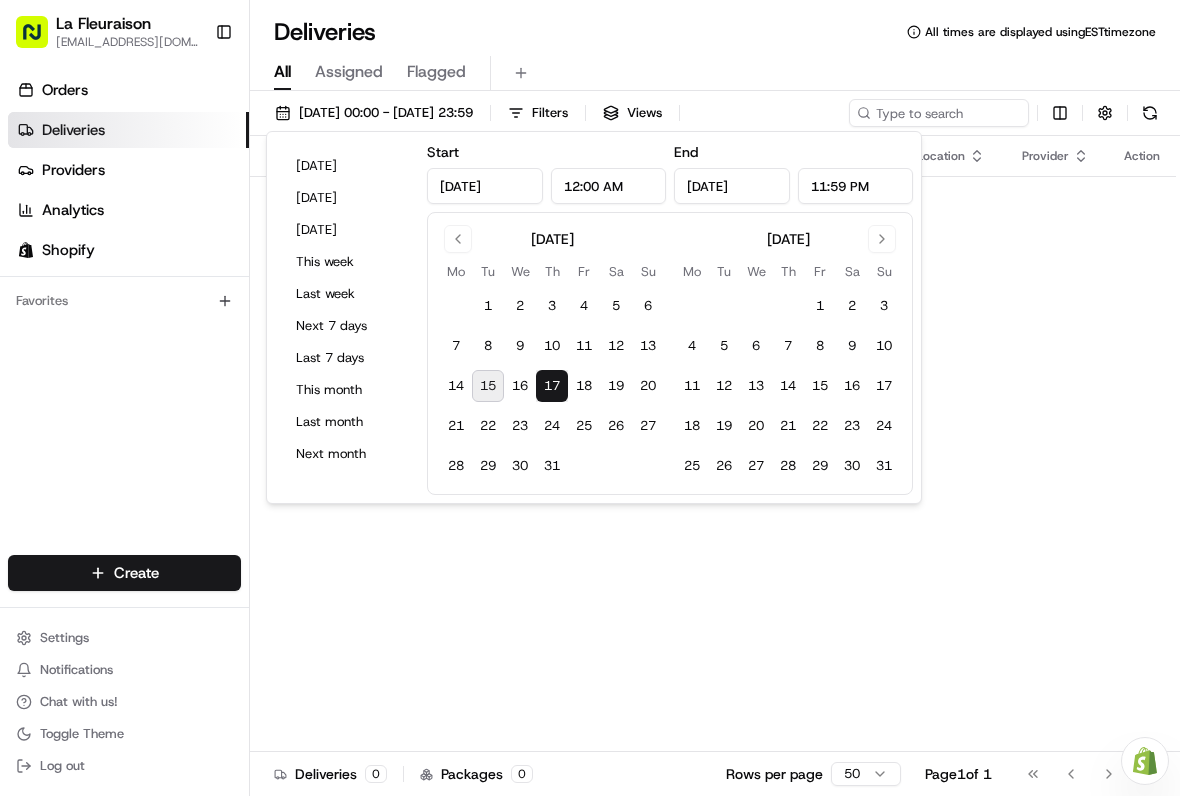 click on "19" at bounding box center [616, 386] 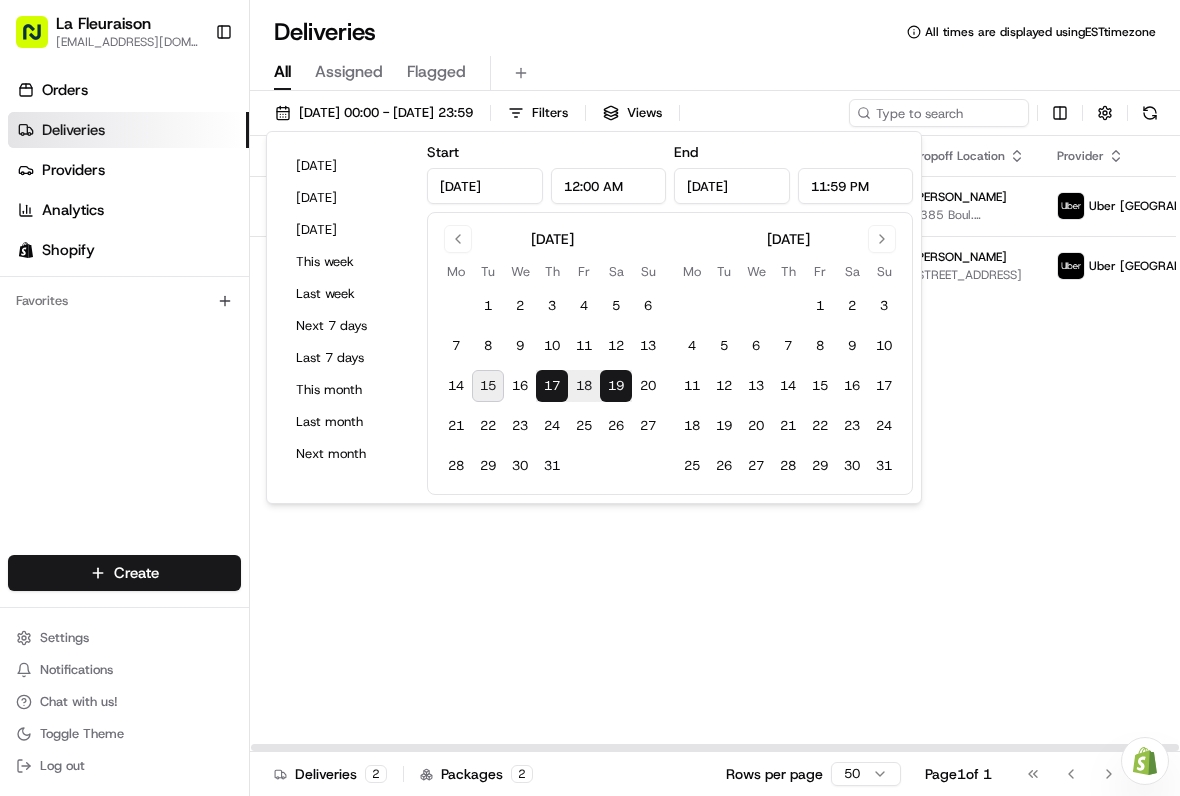 click on "Status Original Pickup Time Pickup Location Original Dropoff Time Dropoff Location Provider Action Not Assigned Driver 09:44 19/07/2025 La Fleuraison 1970 Rue Sainte-Catherine, Montréal, QC H3H 1M4, CA 11:00 19/07/2025 Gigi Tsouflidis 3385 Boul. le Carrefour #107, Laval, QC H7T 0R1, Canada Uber Canada Canceled 09:44 19/07/2025 La Fleuraison 1970 Rue Sainte-Catherine, Montréal, QC H3H 1M4, CA 11:00 19/07/2025 Gigi Tsouflidis 4225 Saint Dominique St. #313, Montrã©Al, QC H2W 2T5, Canada Uber Canada" at bounding box center (790, 444) 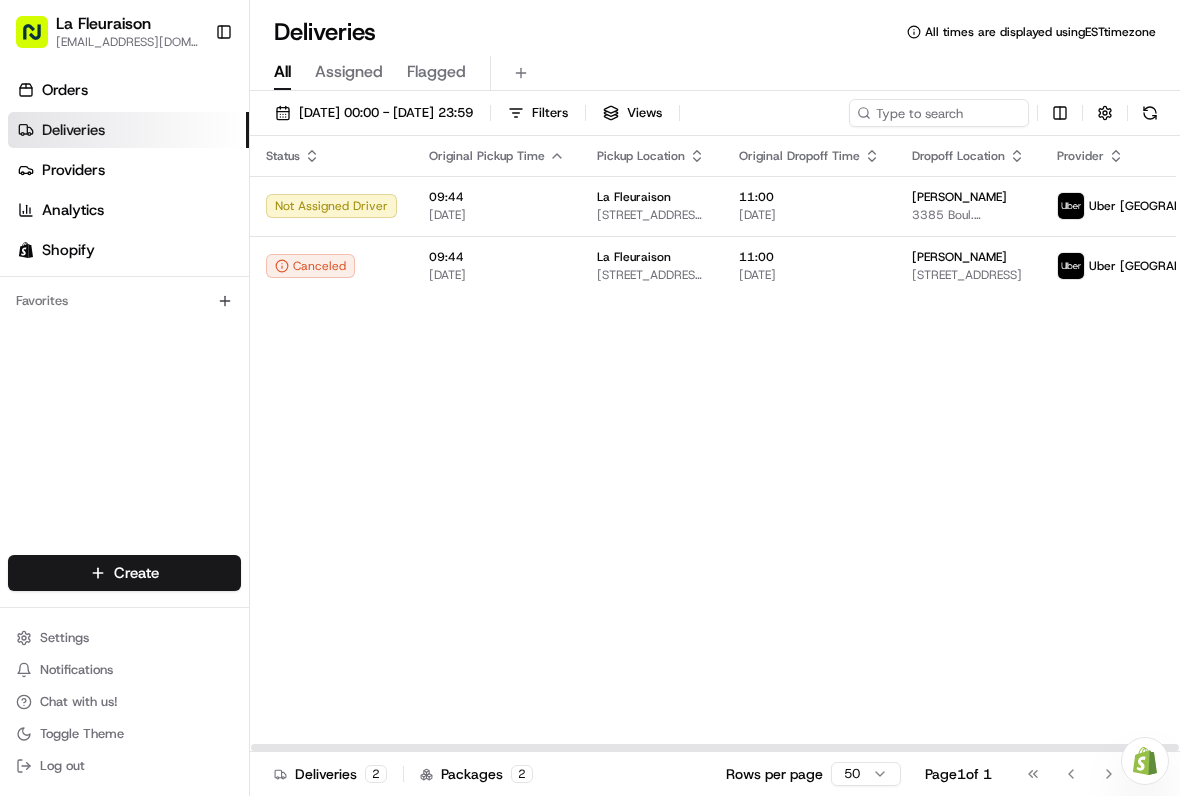 scroll, scrollTop: 0, scrollLeft: 0, axis: both 